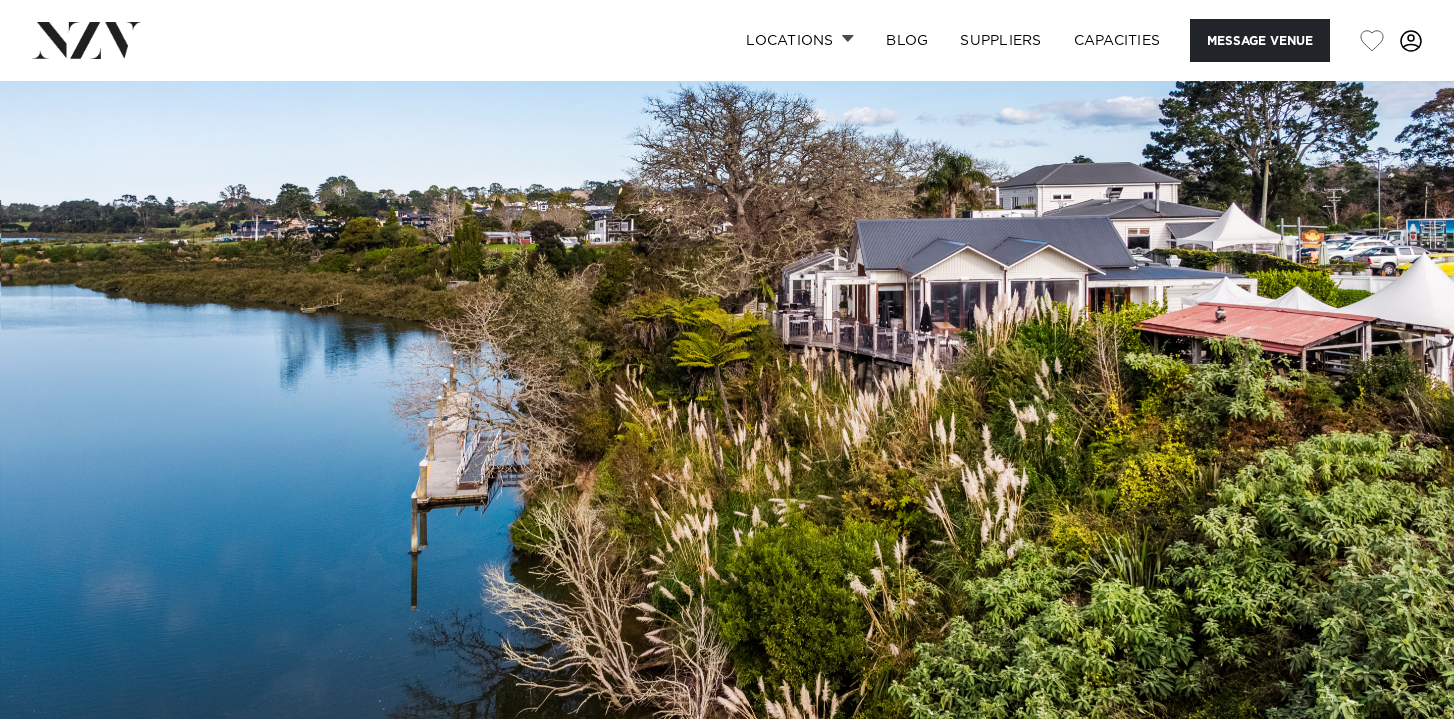 scroll, scrollTop: 0, scrollLeft: 0, axis: both 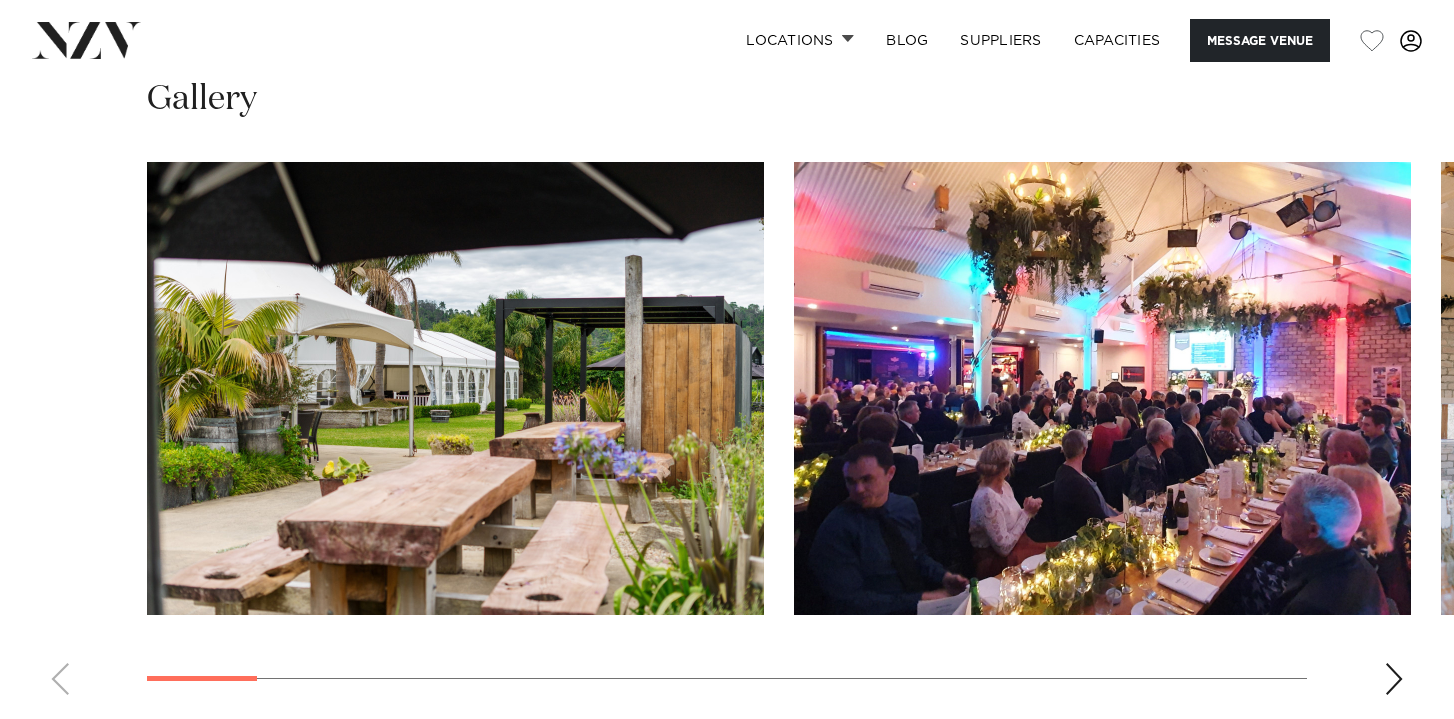 click at bounding box center [727, 436] 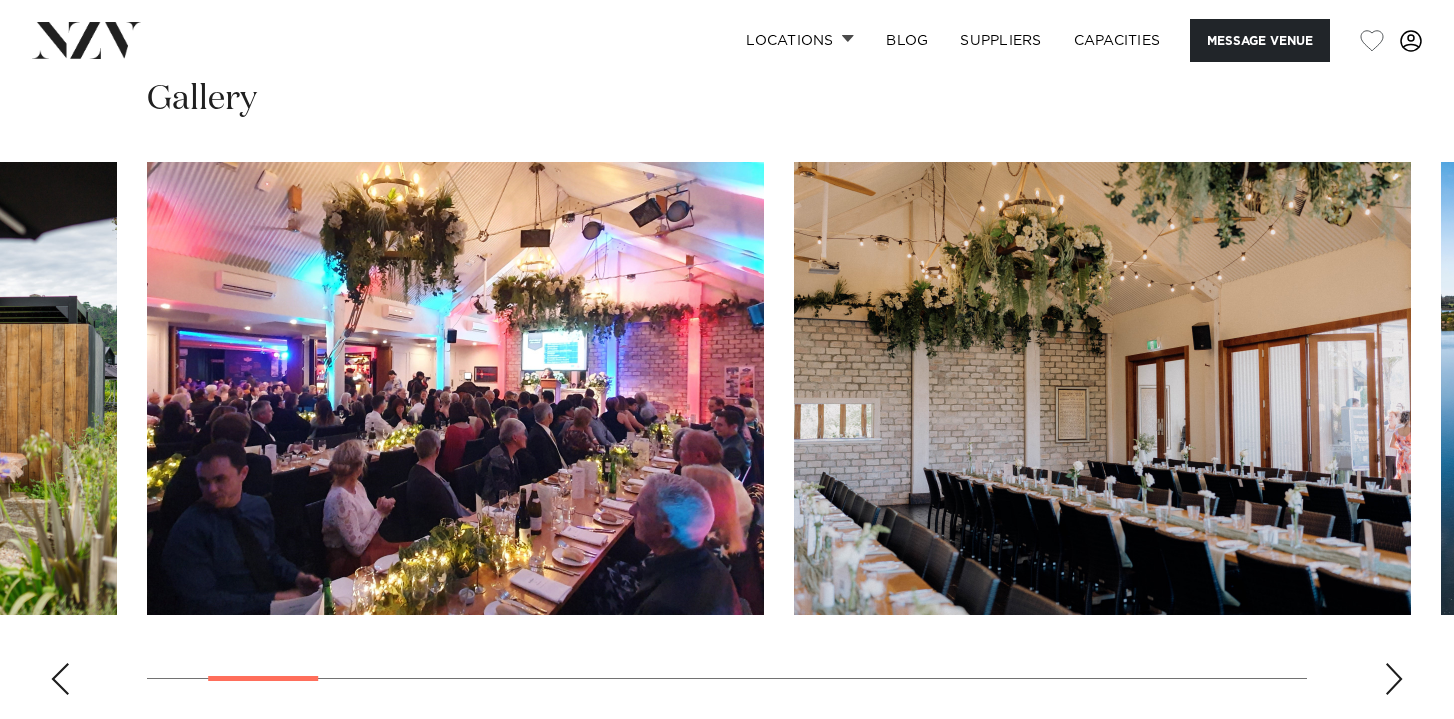 click at bounding box center [1394, 679] 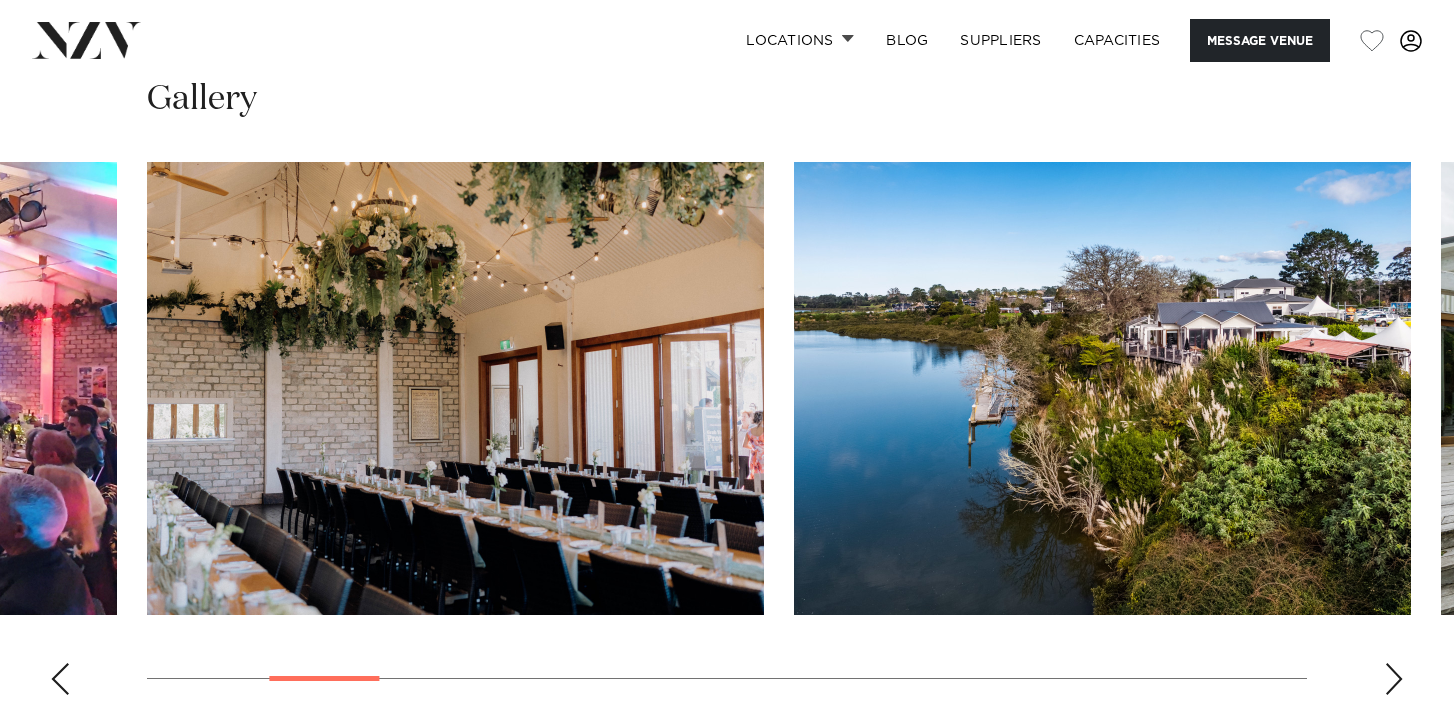 click at bounding box center [1394, 679] 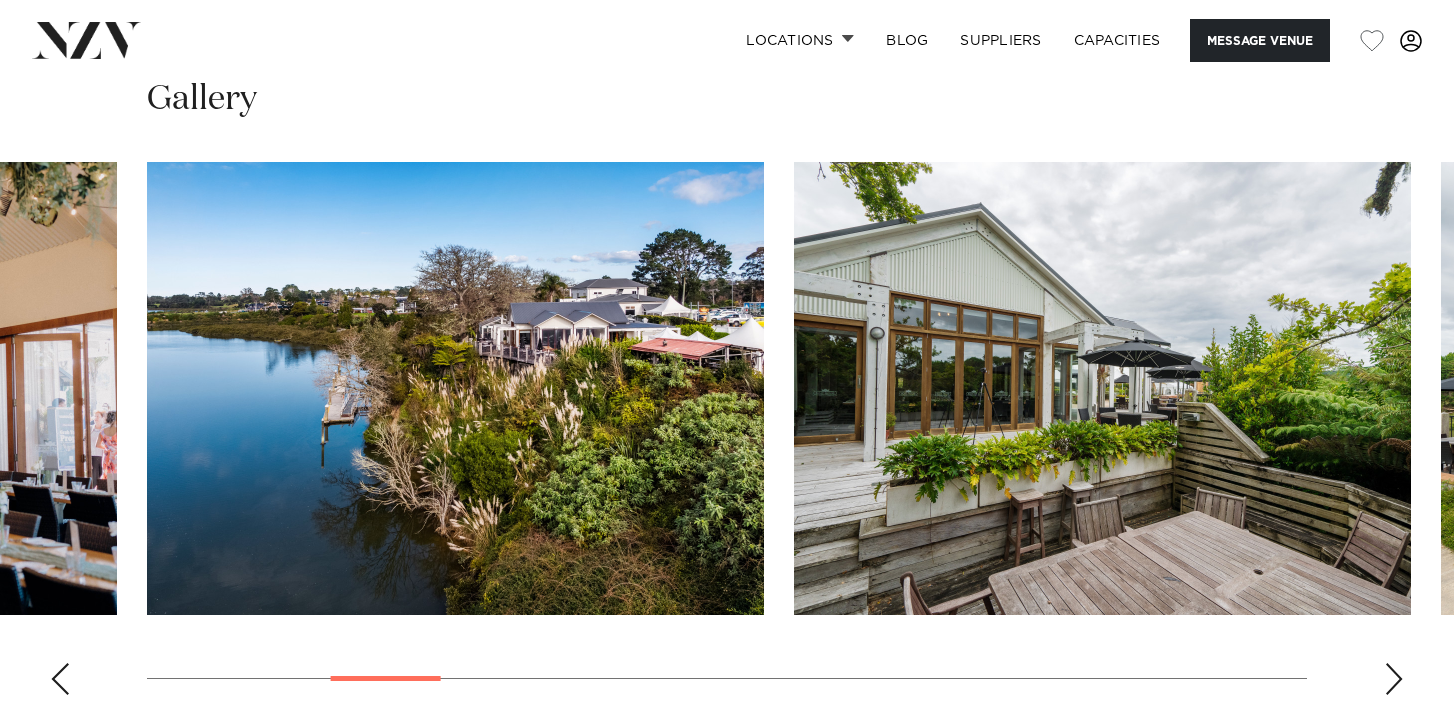 click at bounding box center (1394, 679) 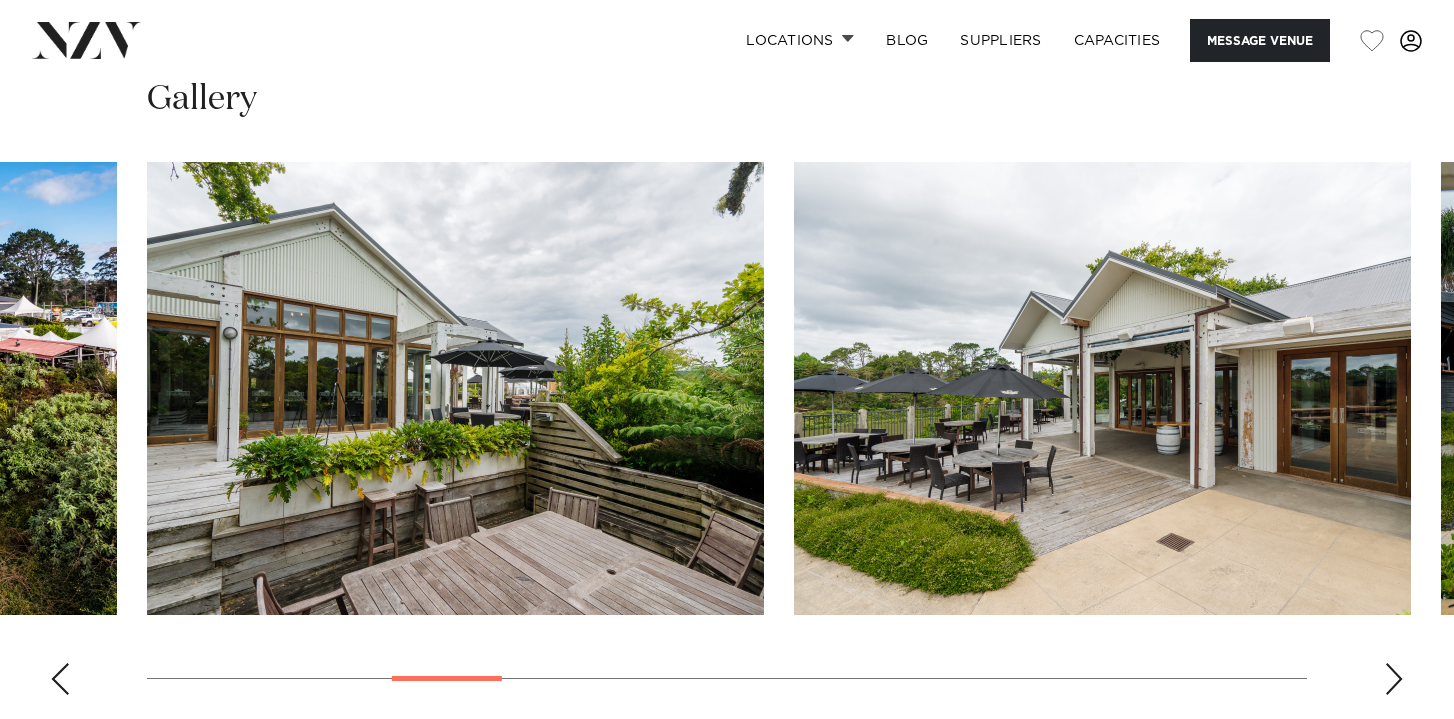 click at bounding box center [1394, 679] 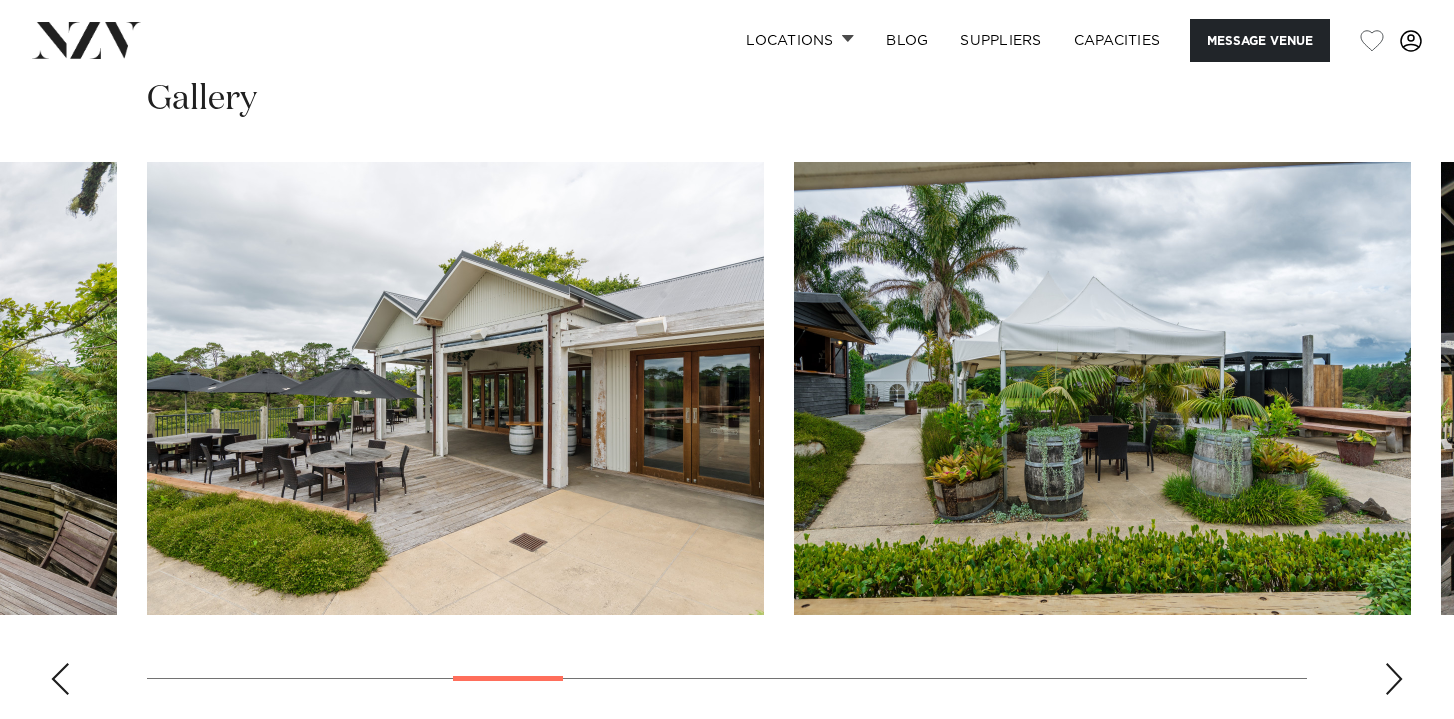 click at bounding box center [1394, 679] 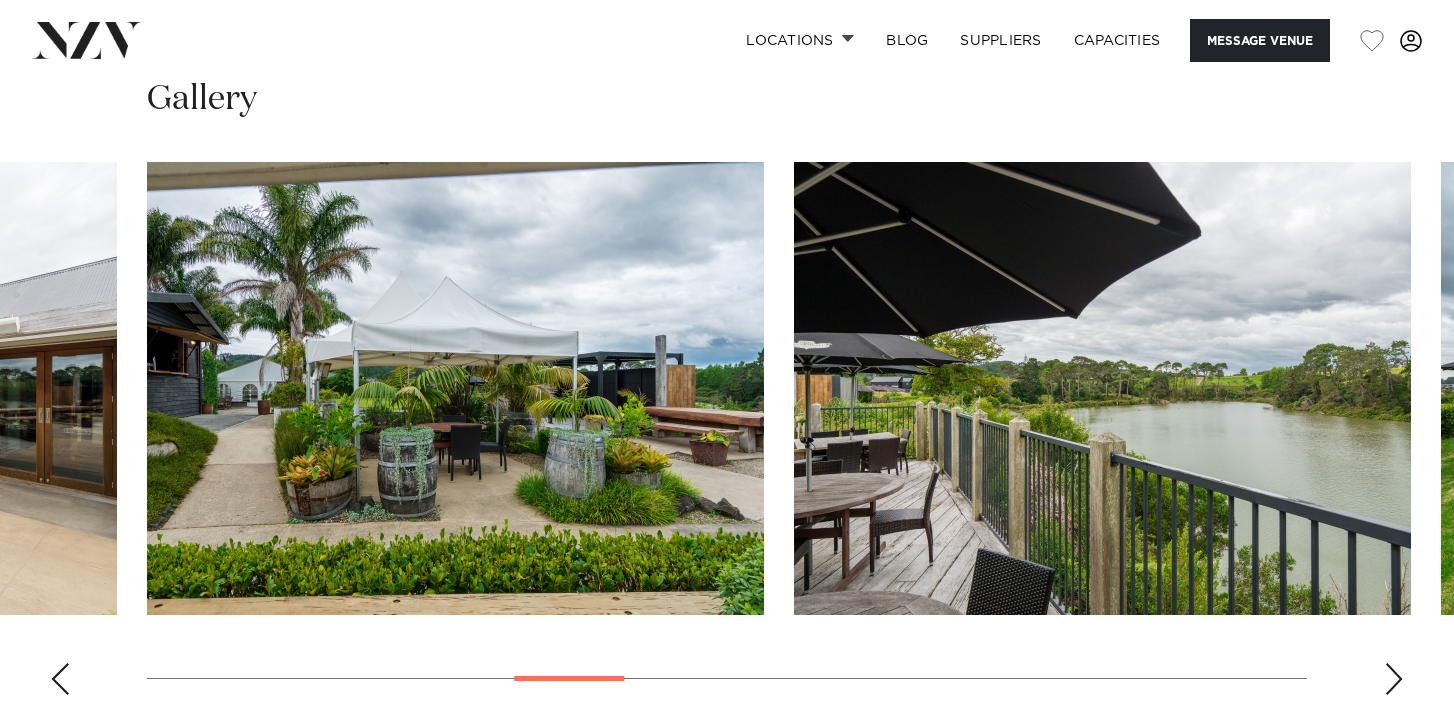 click at bounding box center [1394, 679] 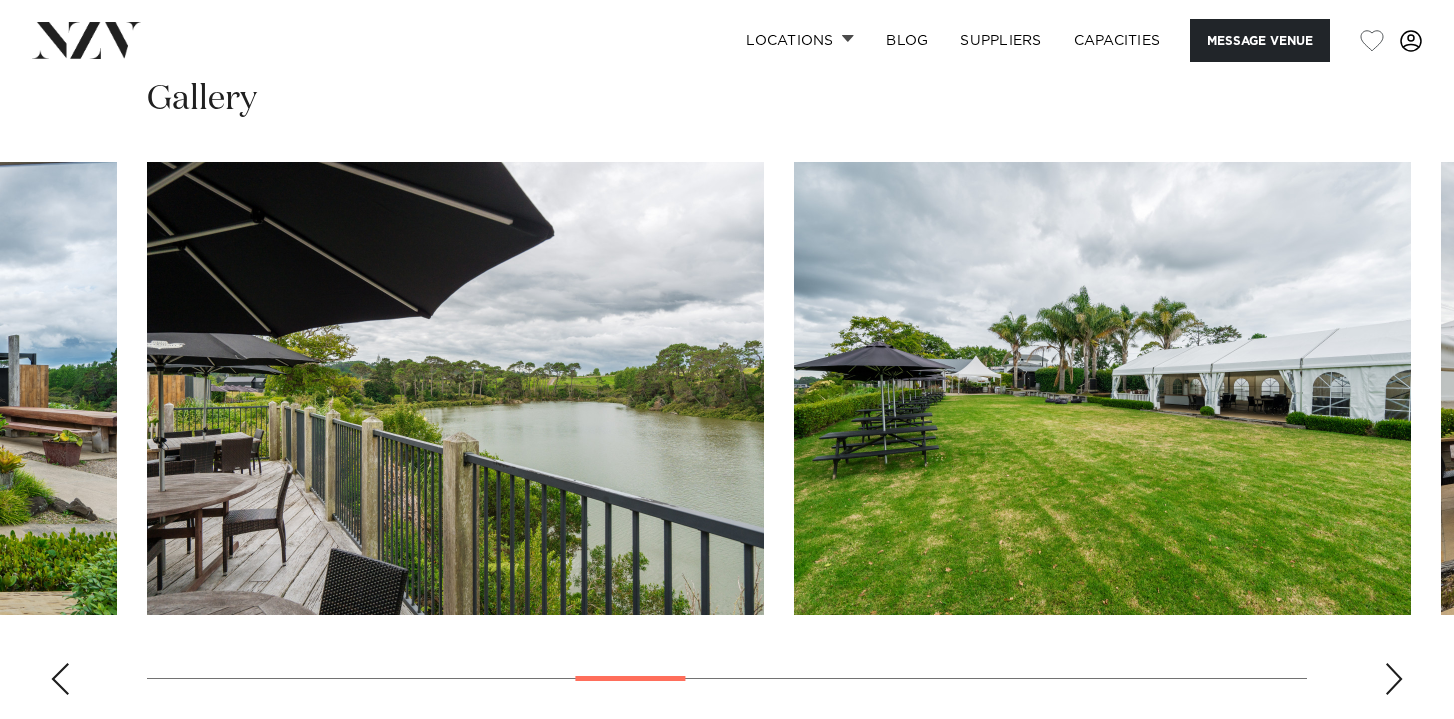click at bounding box center (1394, 679) 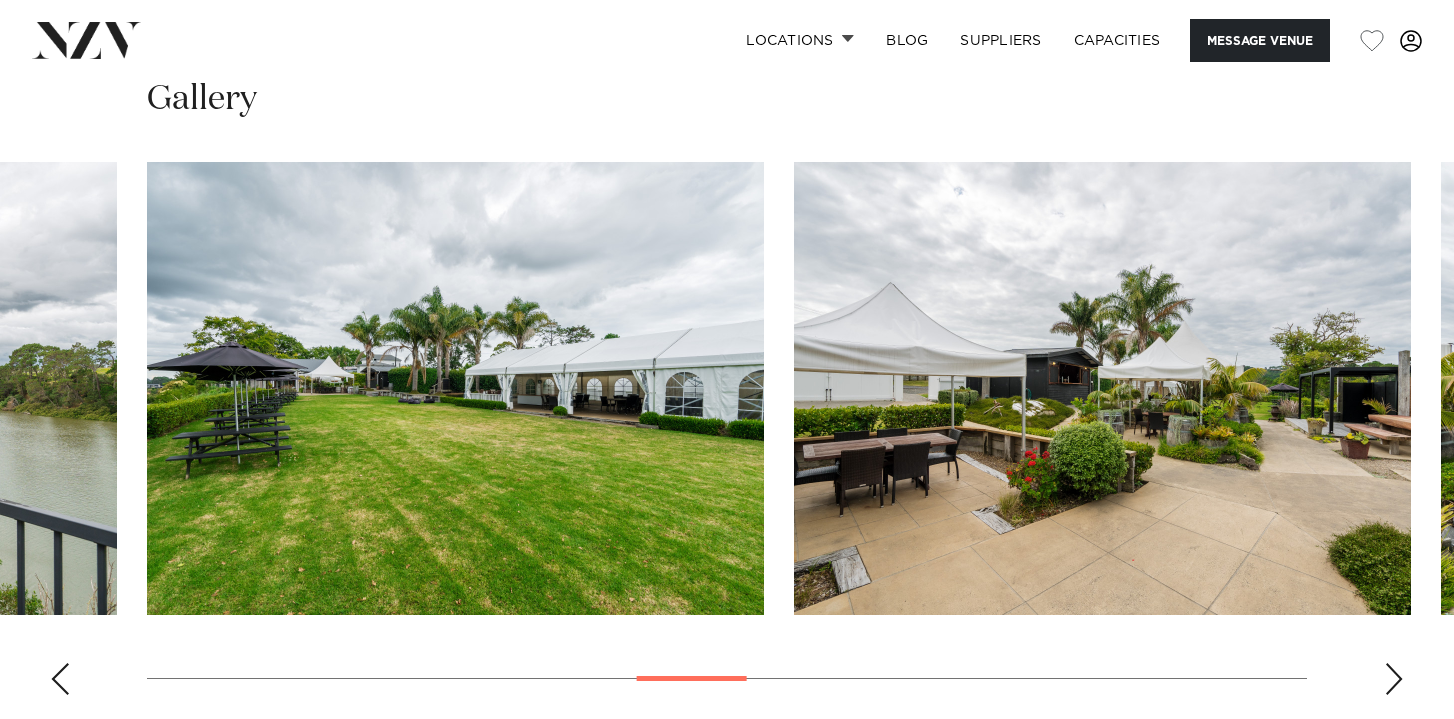 click at bounding box center (1394, 679) 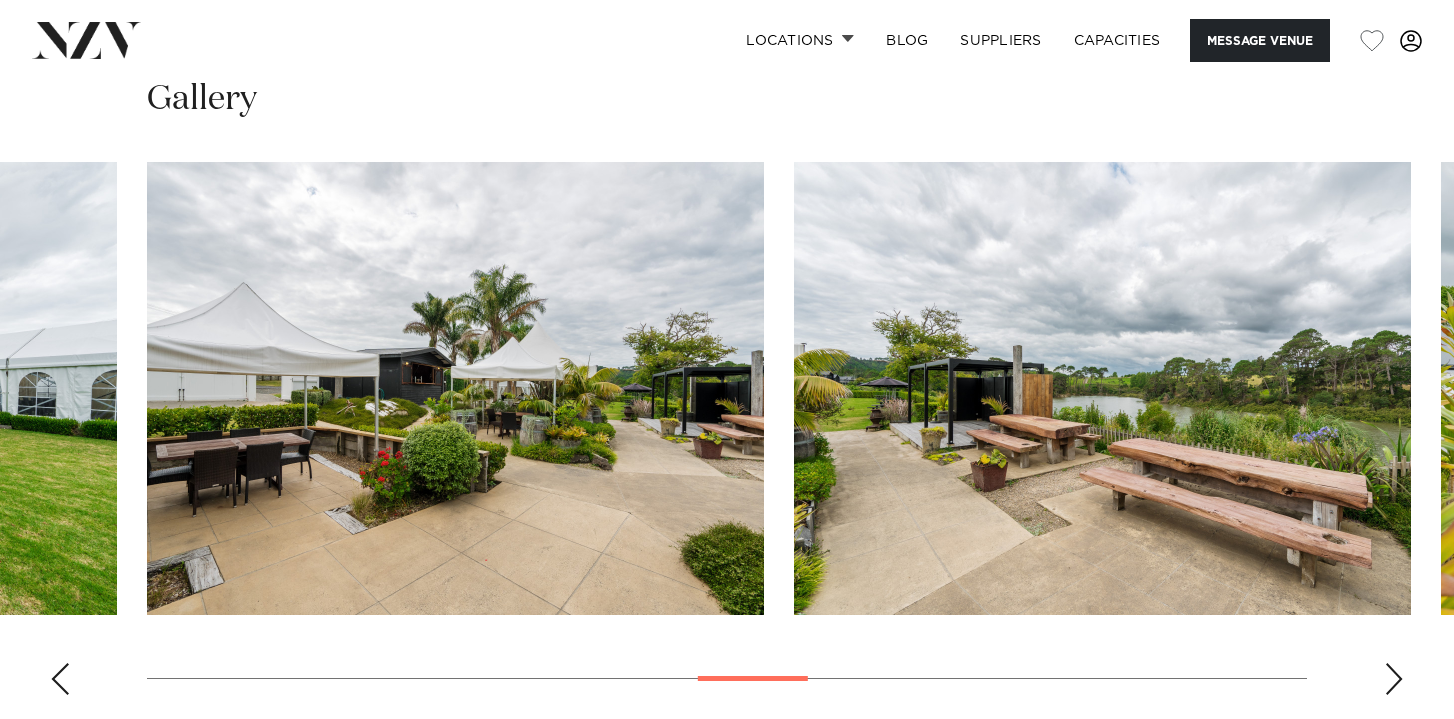 click at bounding box center [1394, 679] 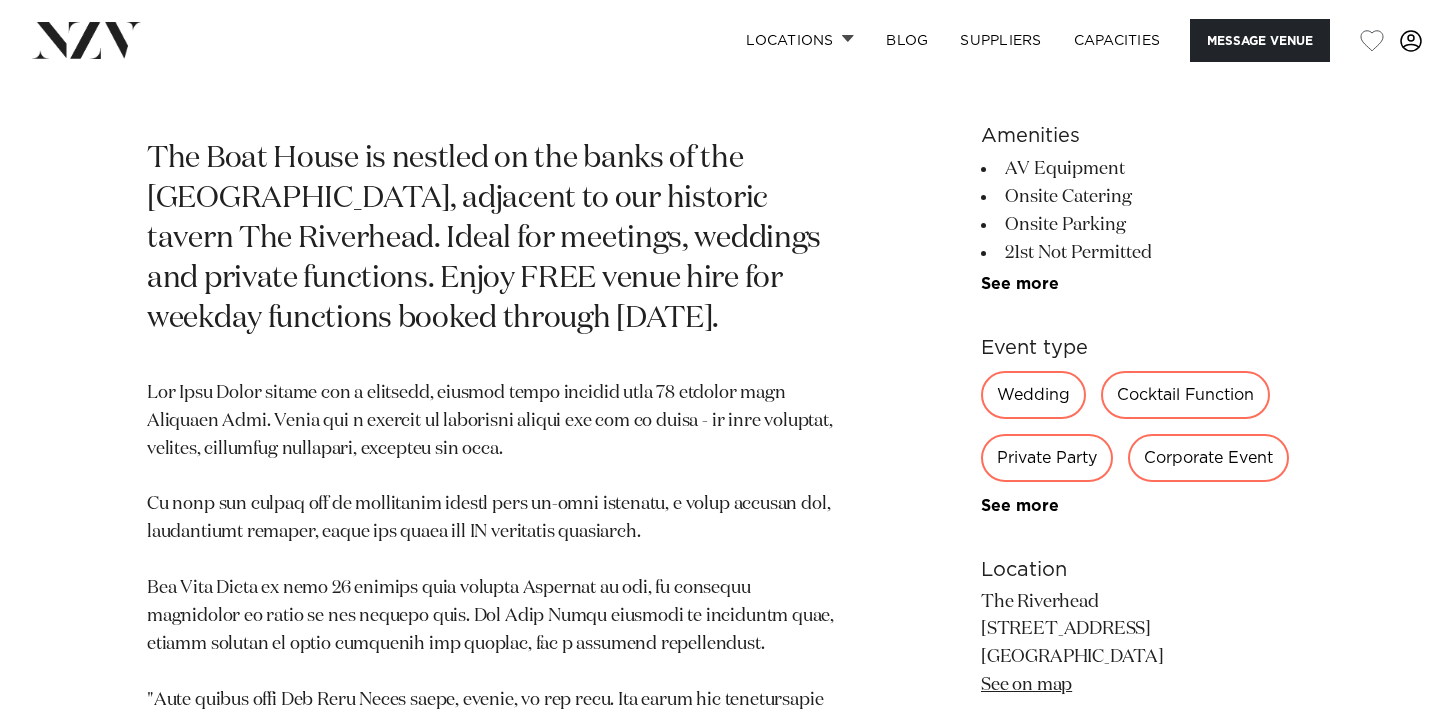 scroll, scrollTop: 866, scrollLeft: 0, axis: vertical 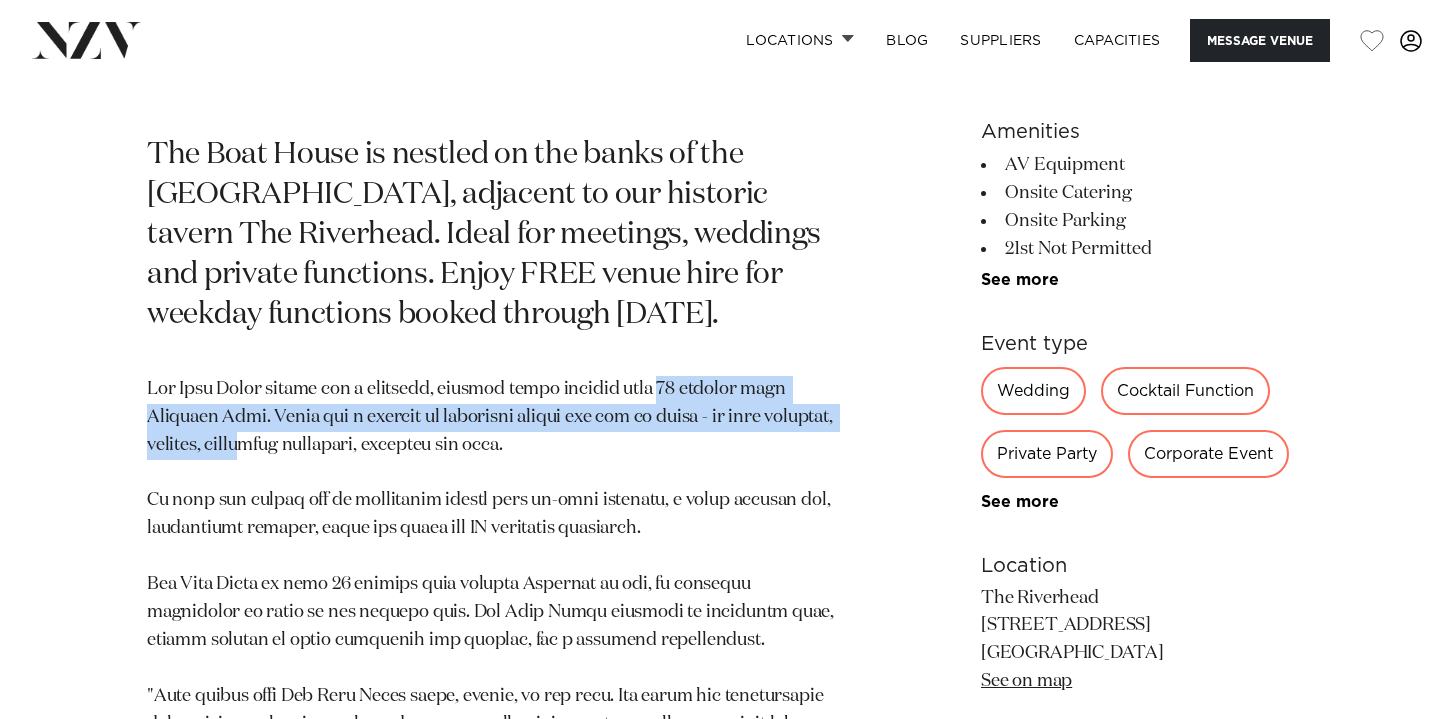 drag, startPoint x: 648, startPoint y: 387, endPoint x: 257, endPoint y: 436, distance: 394.05838 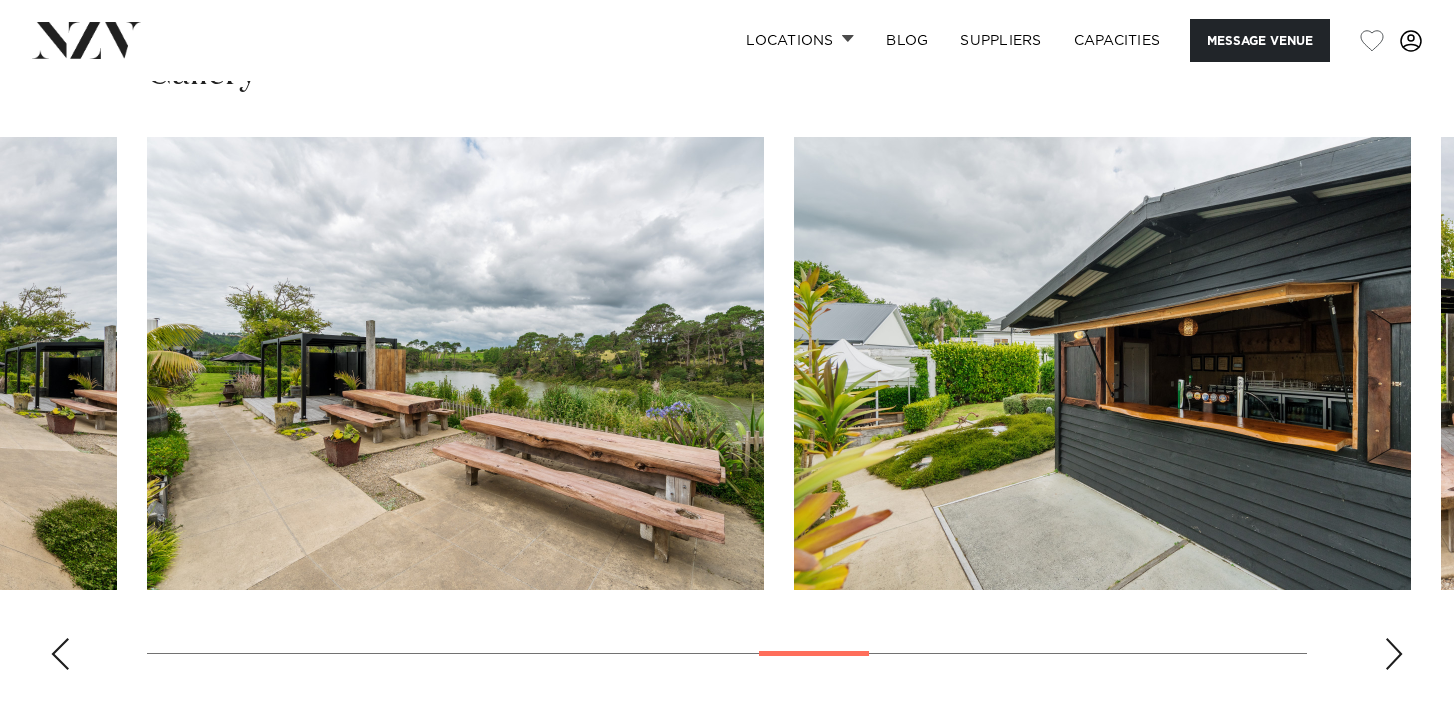 scroll, scrollTop: 2062, scrollLeft: 0, axis: vertical 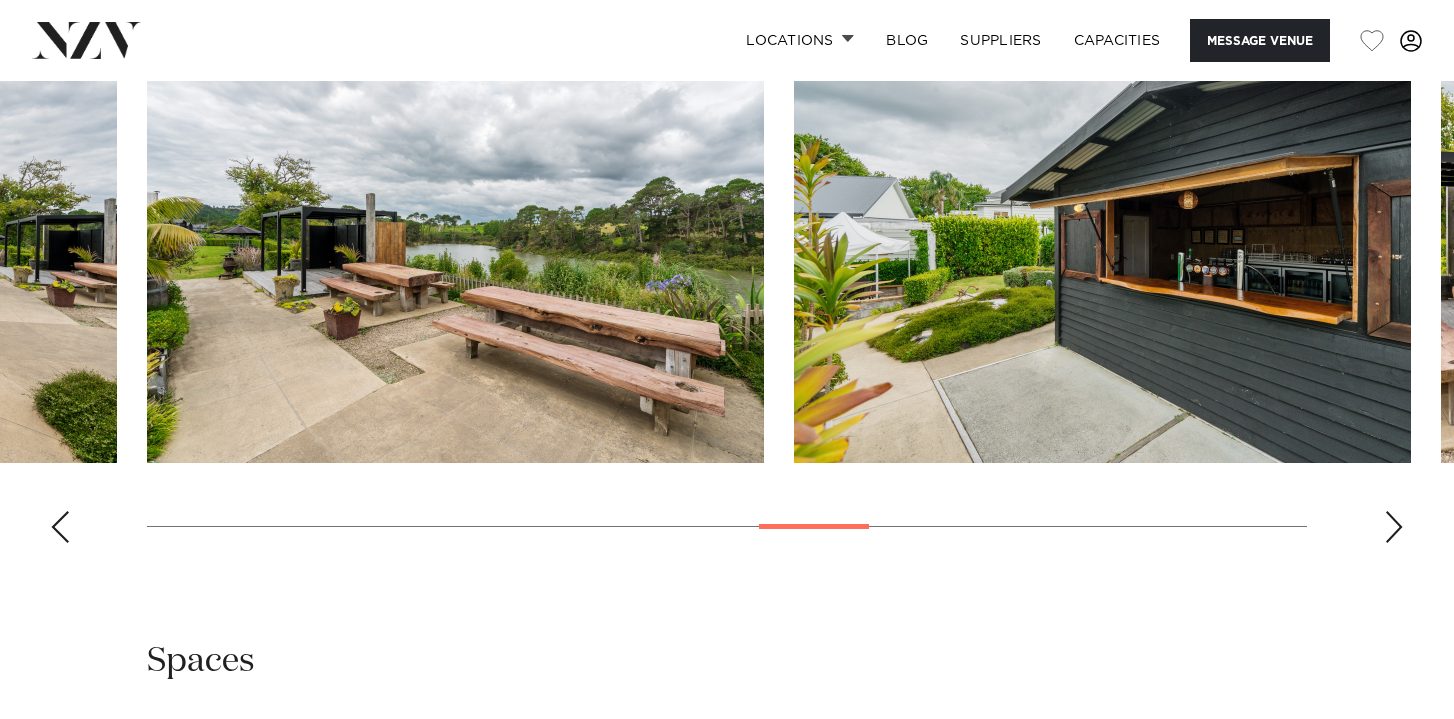 click at bounding box center [1394, 527] 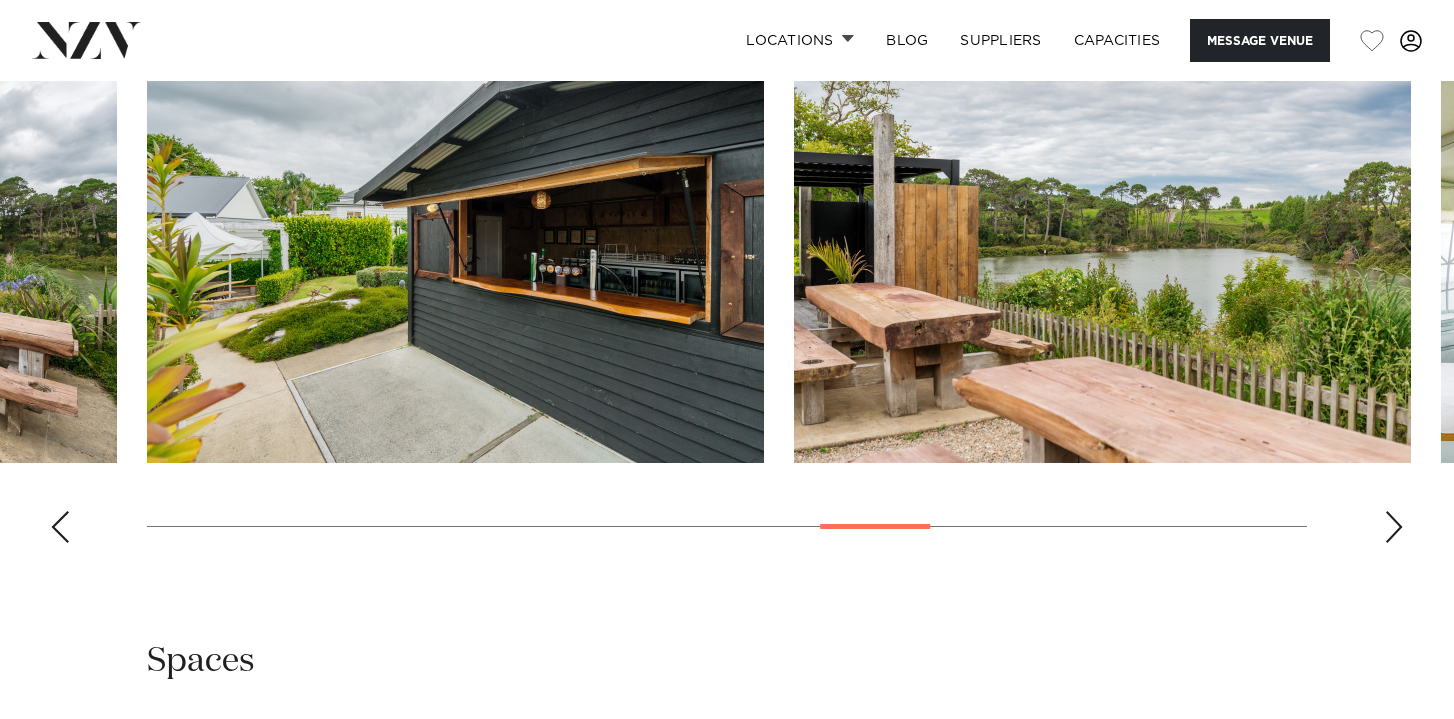 click at bounding box center (1394, 527) 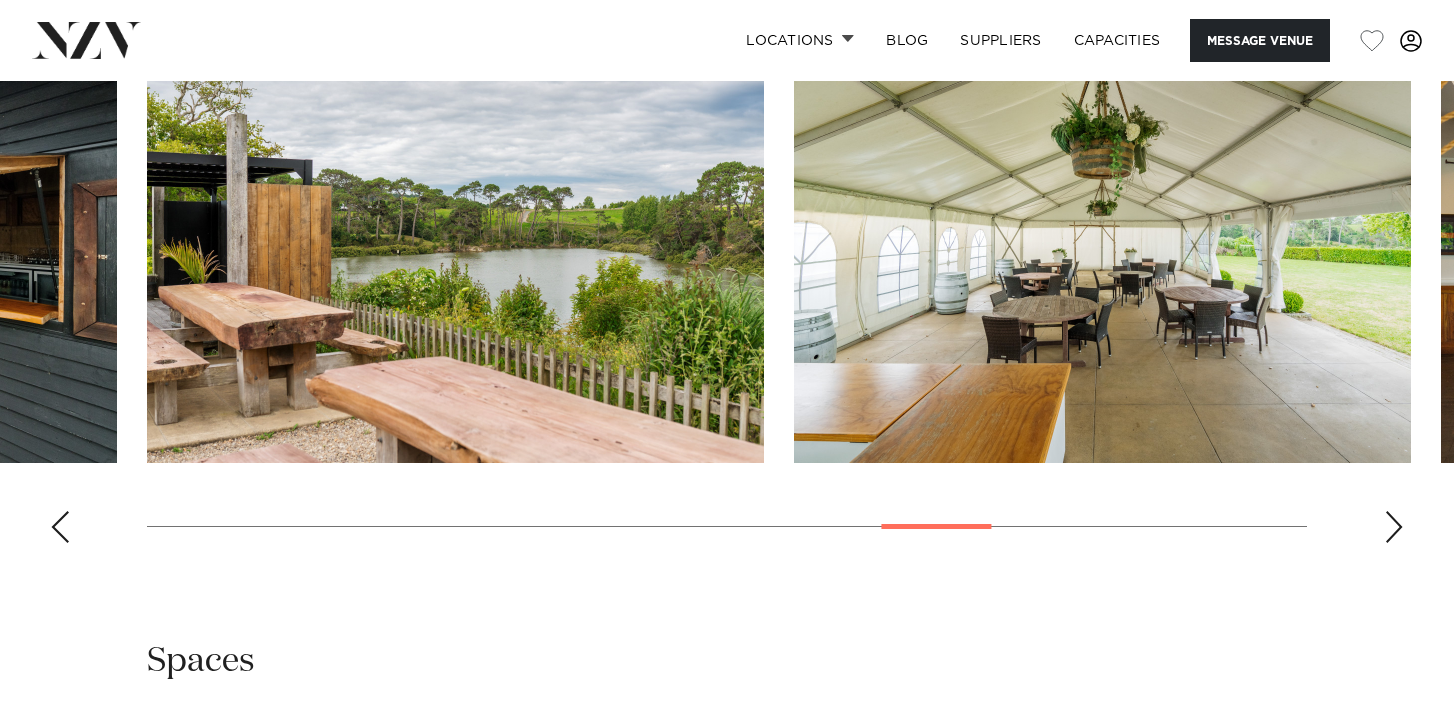 click at bounding box center [1394, 527] 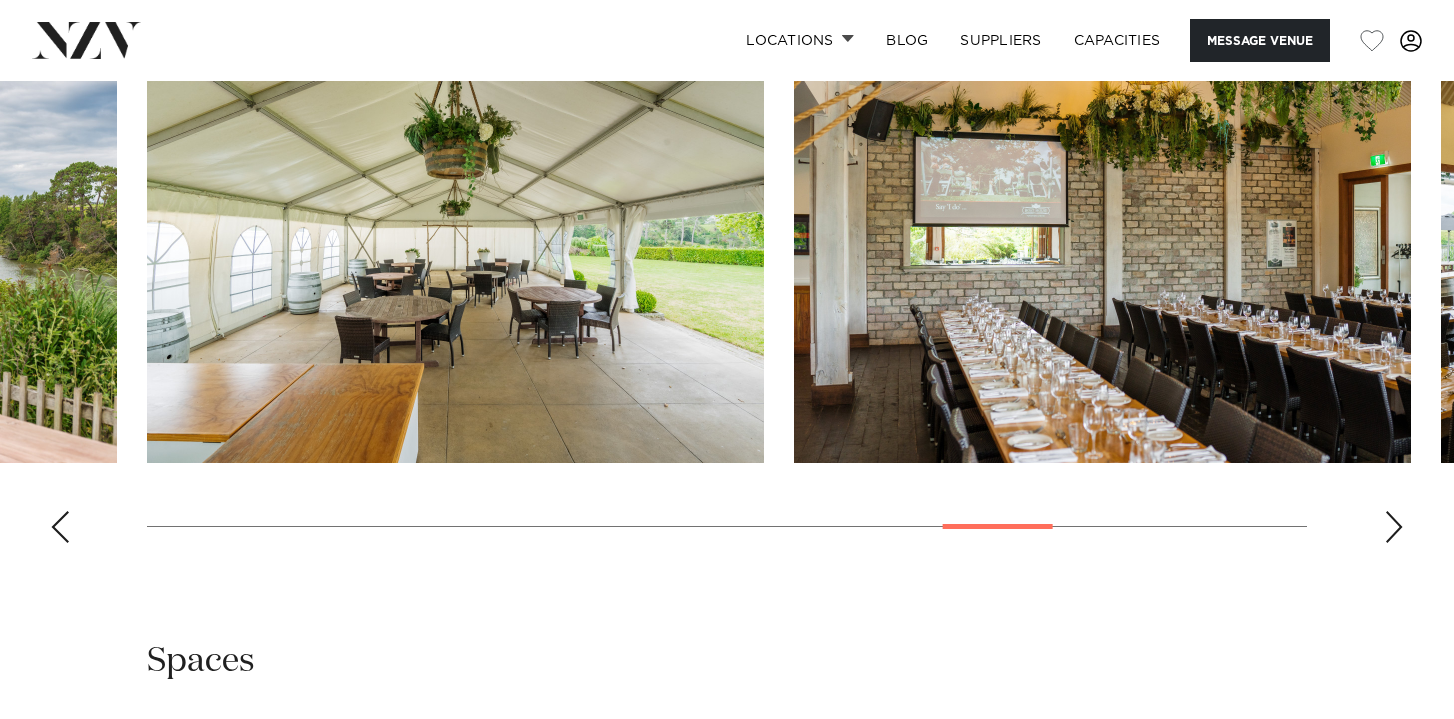 click at bounding box center [1394, 527] 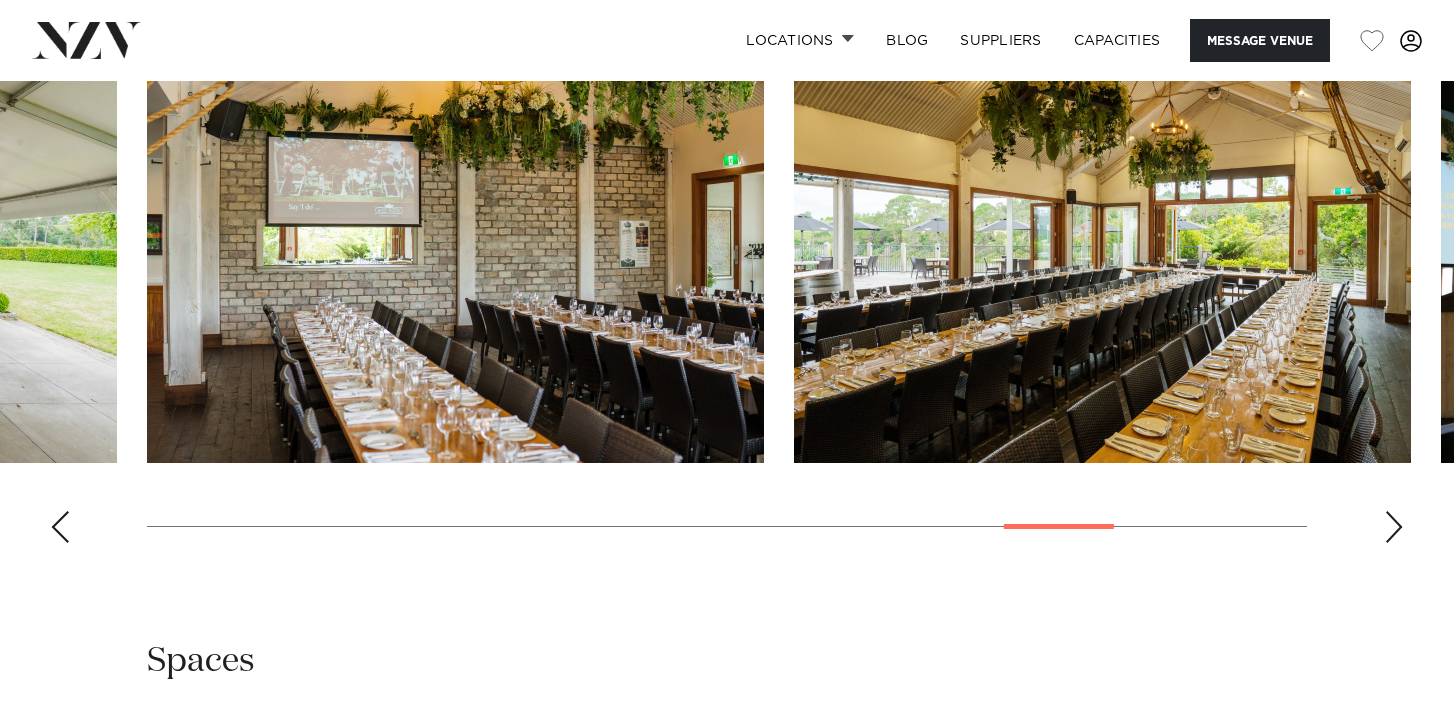 click at bounding box center [1394, 527] 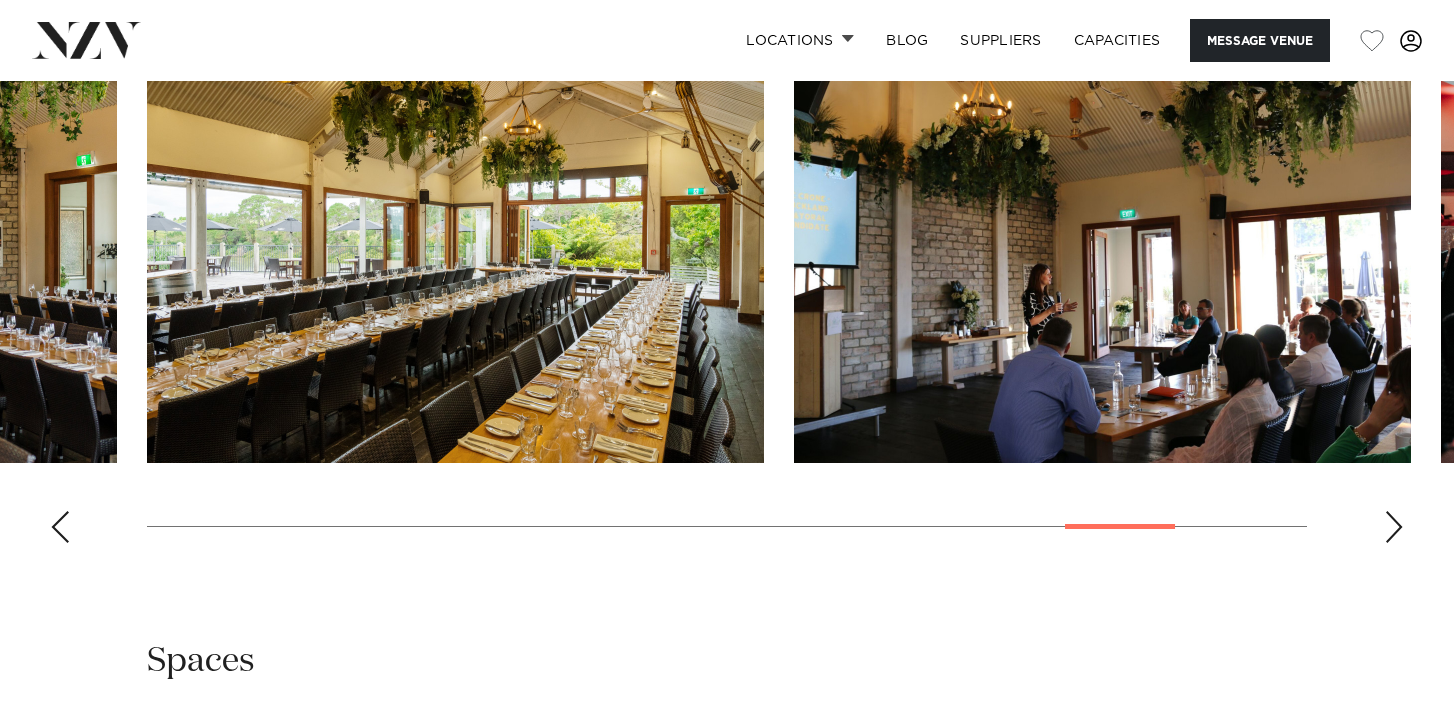 click at bounding box center [1394, 527] 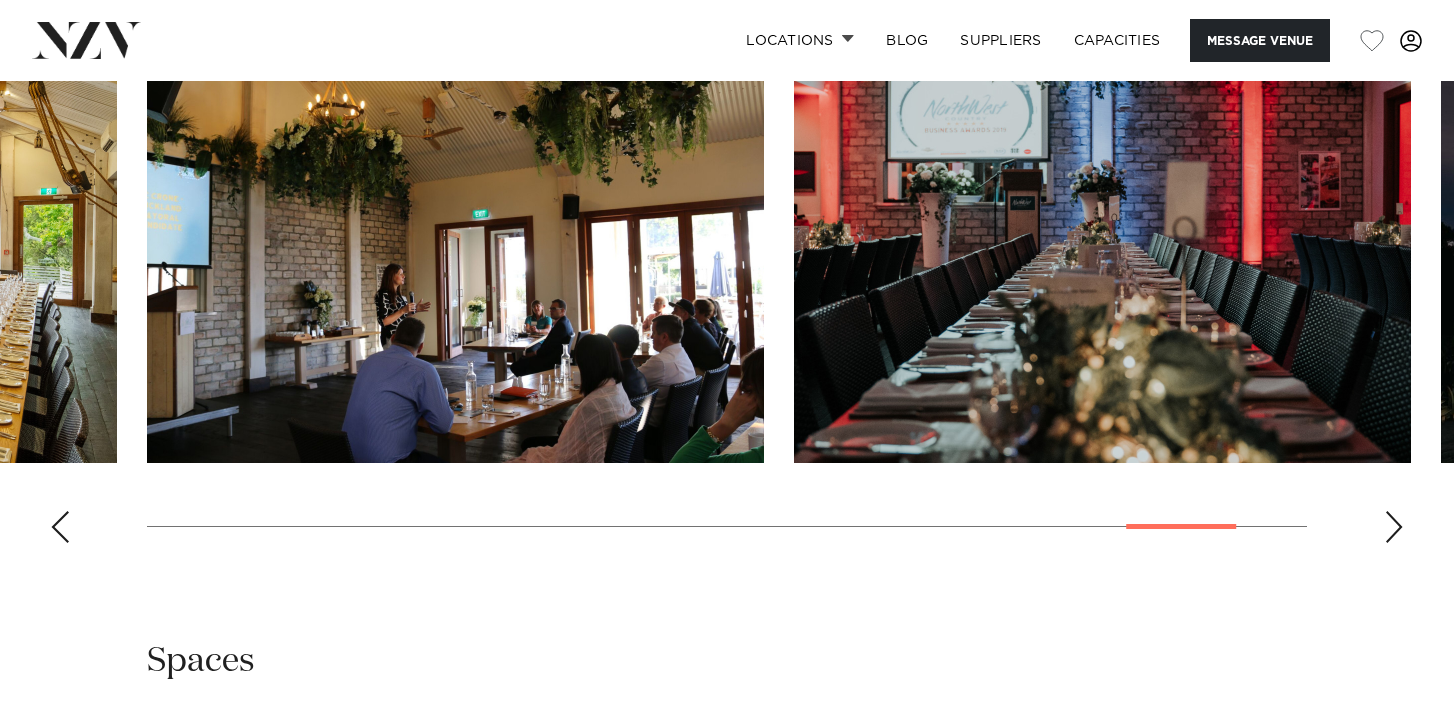 click at bounding box center [1394, 527] 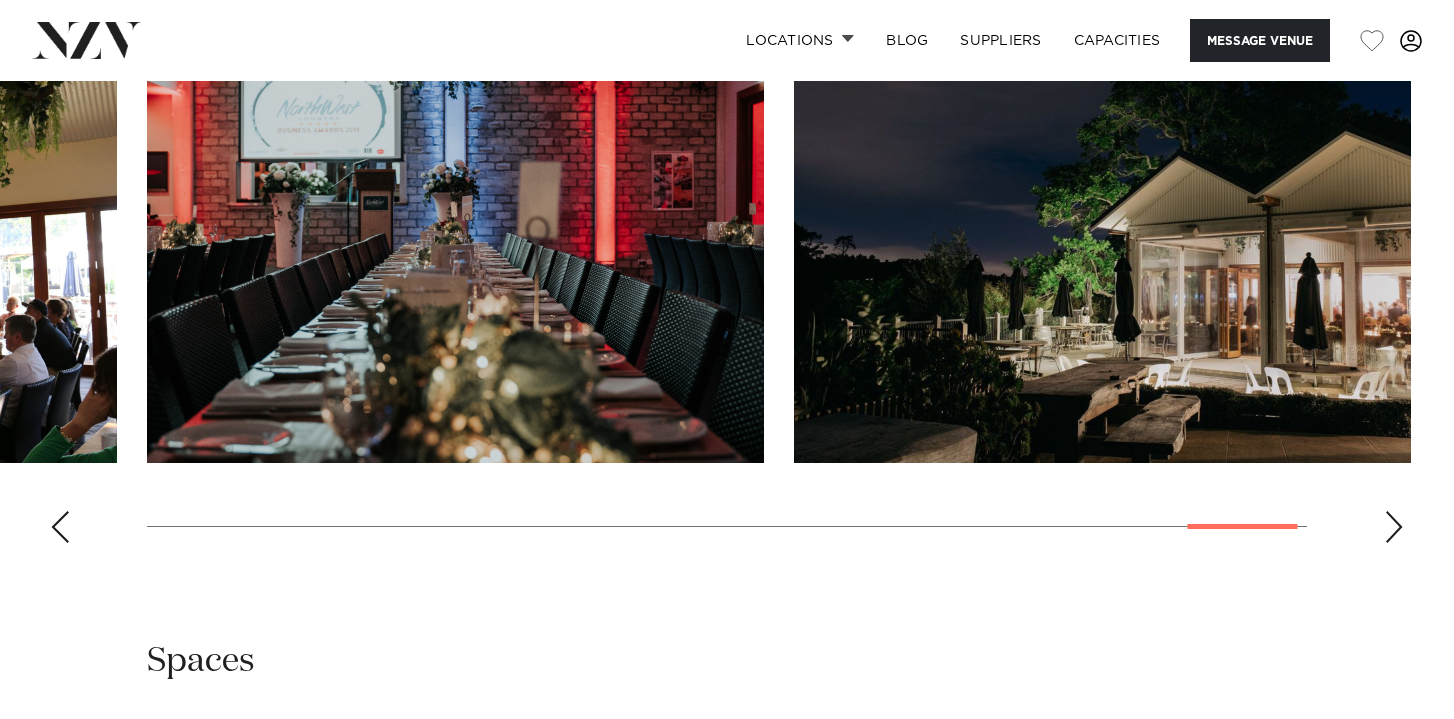 click at bounding box center [1394, 527] 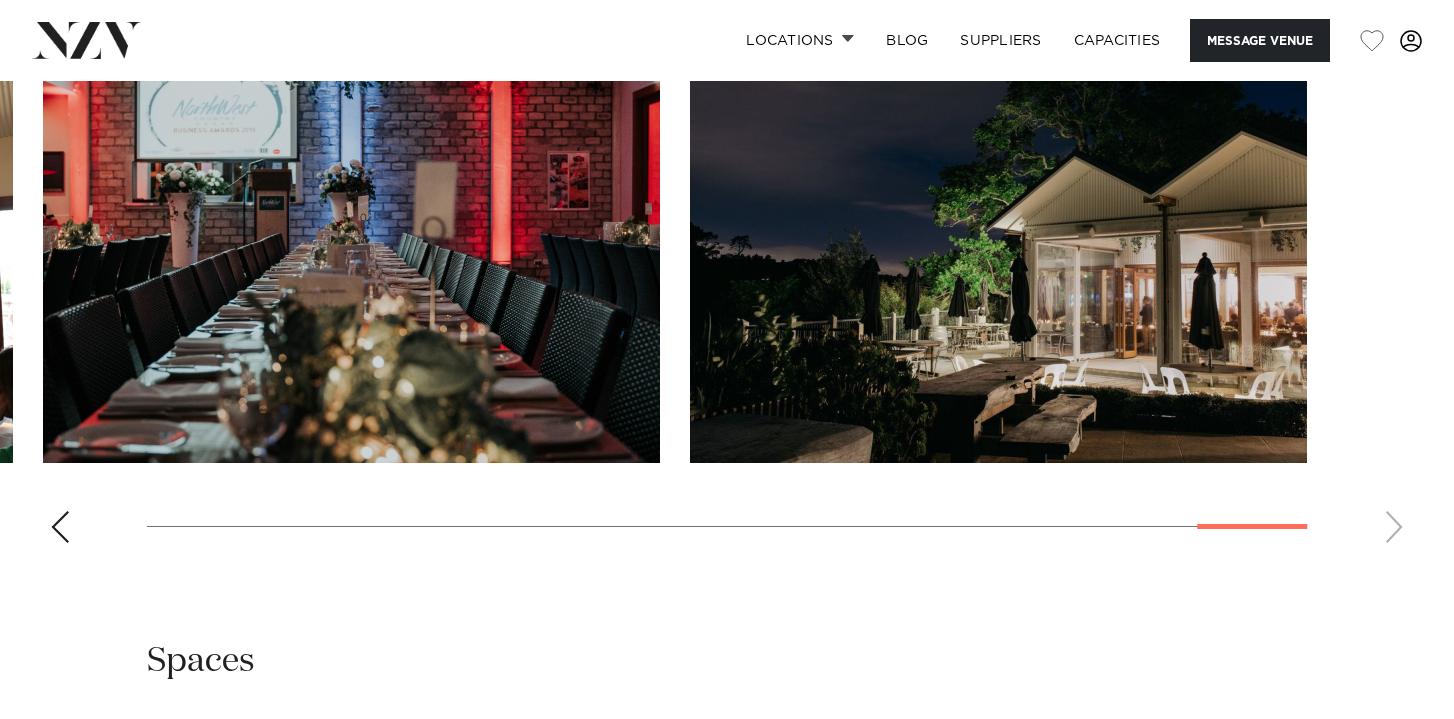 click at bounding box center [727, 284] 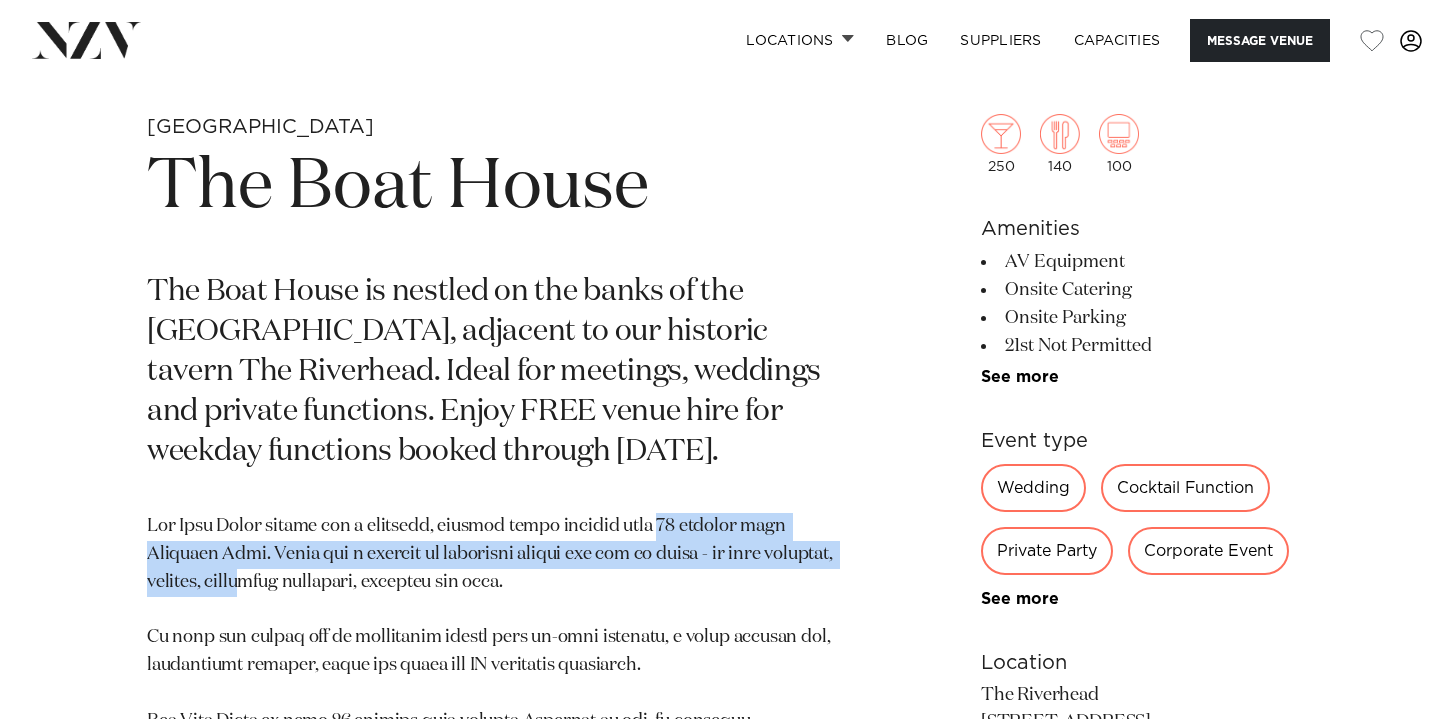 scroll, scrollTop: 496, scrollLeft: 0, axis: vertical 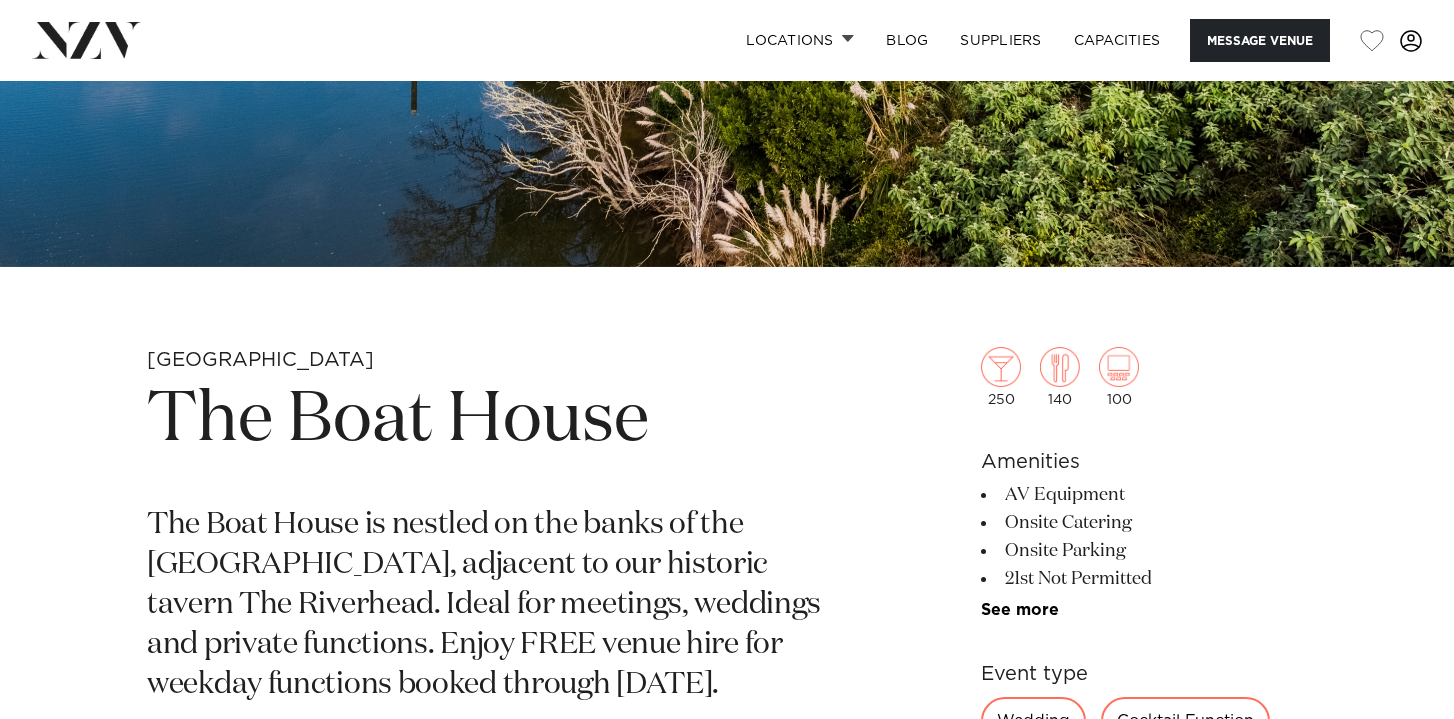 click at bounding box center [86, 40] 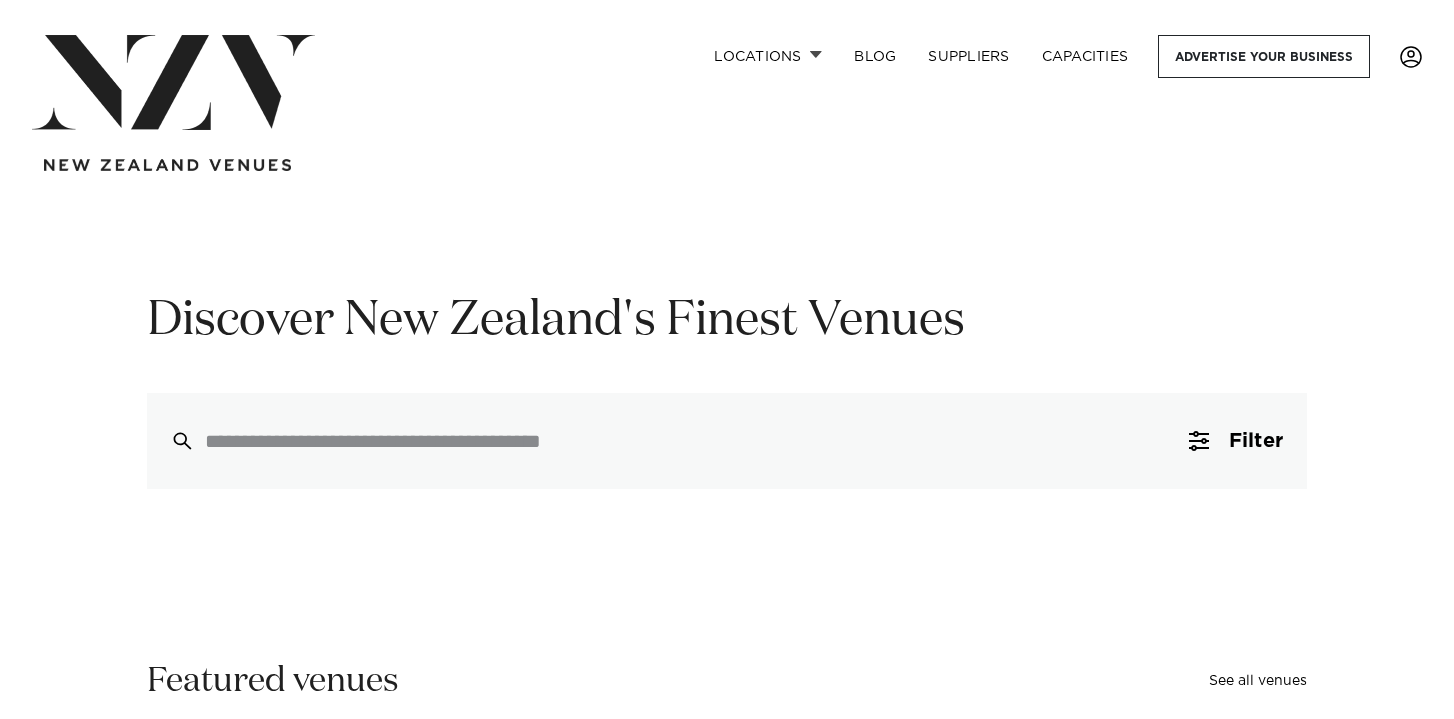 scroll, scrollTop: 0, scrollLeft: 0, axis: both 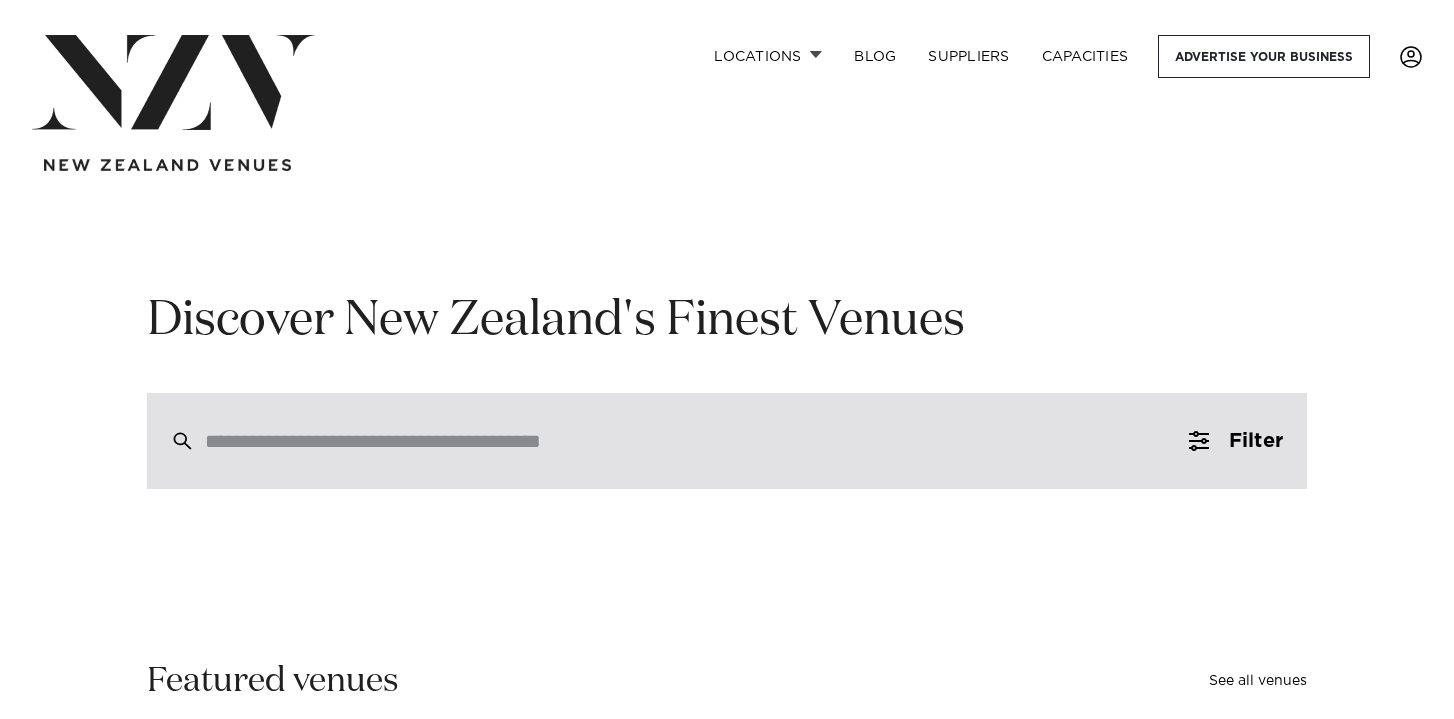 click at bounding box center (684, 441) 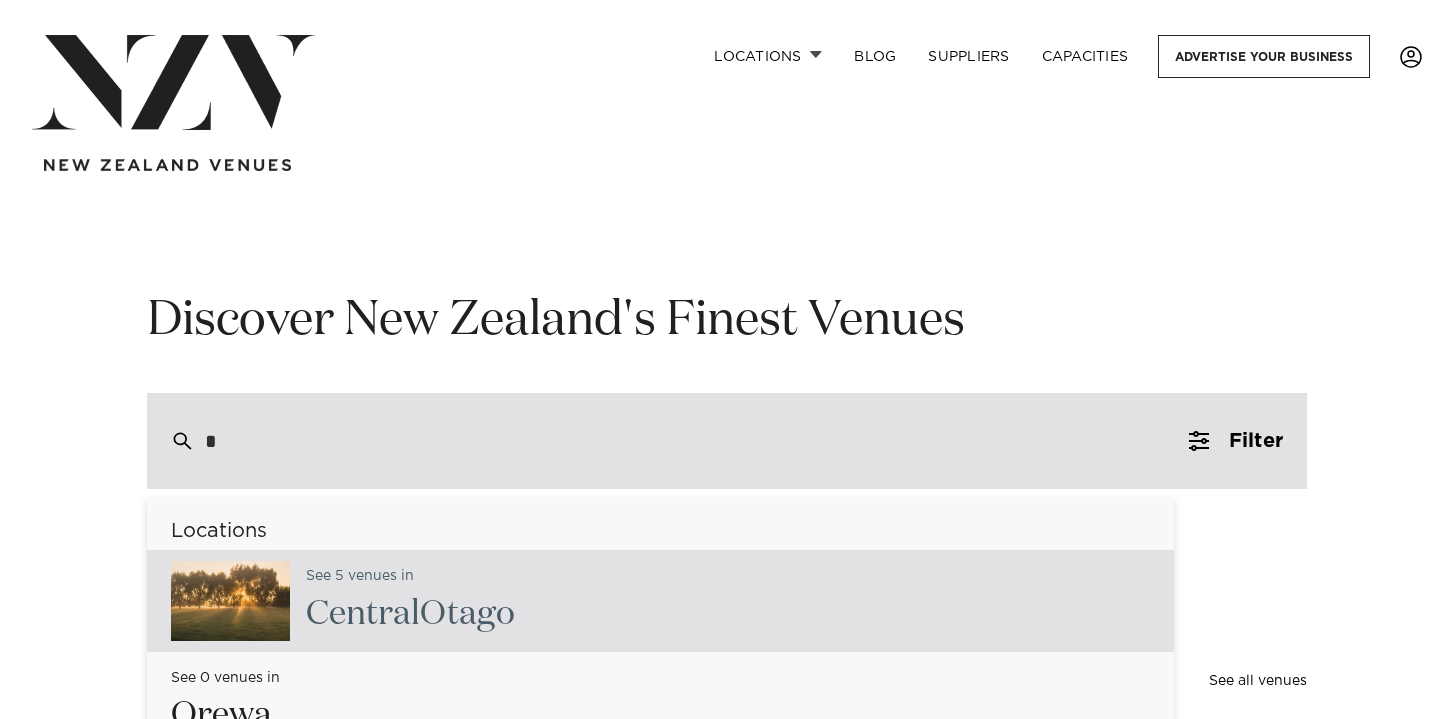 type on "**" 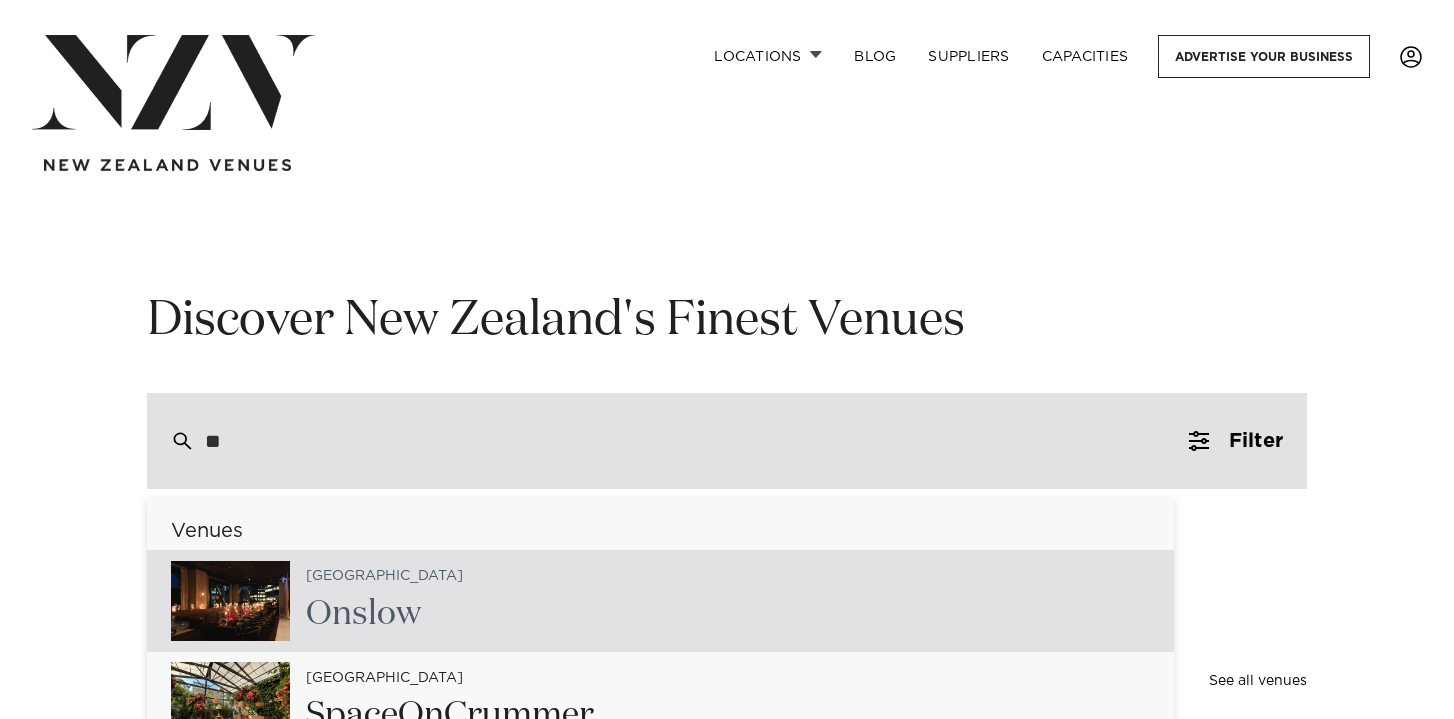 click at bounding box center (230, 601) 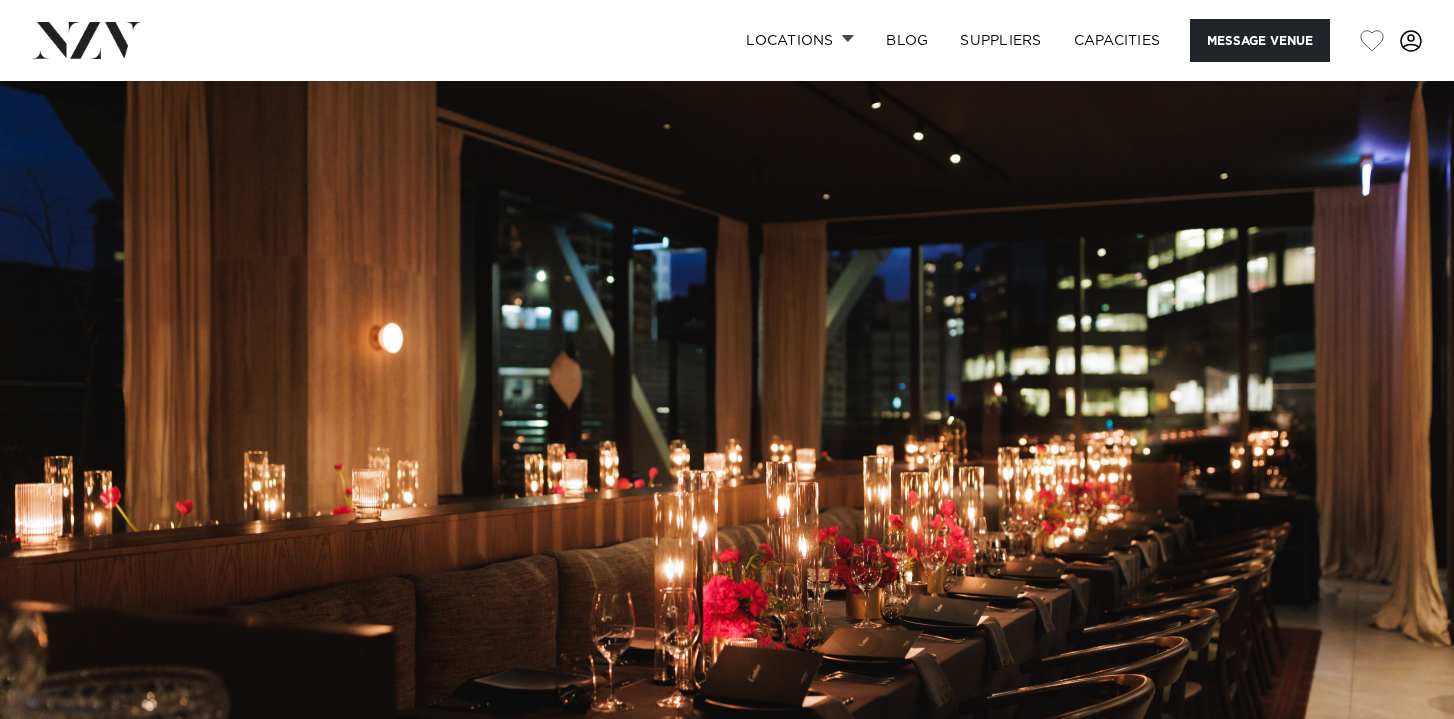scroll, scrollTop: 0, scrollLeft: 0, axis: both 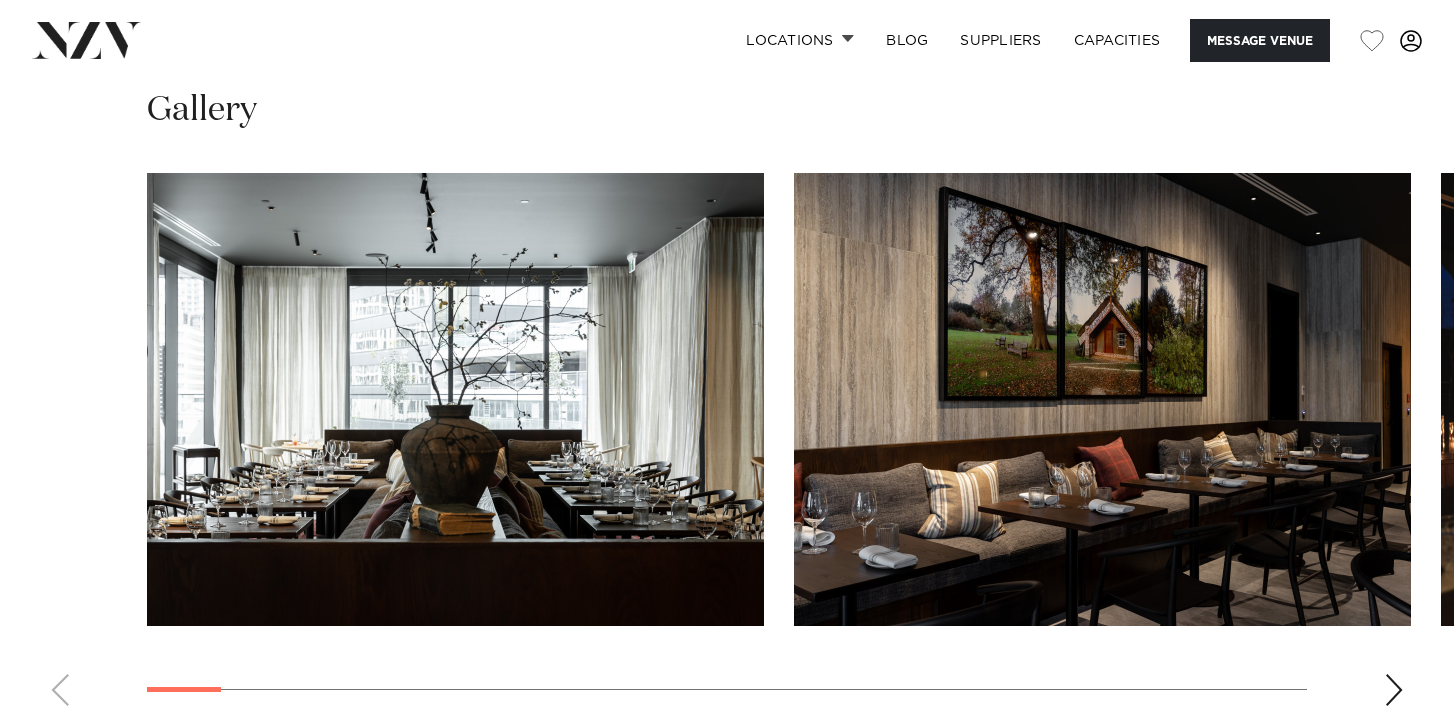click at bounding box center (1394, 690) 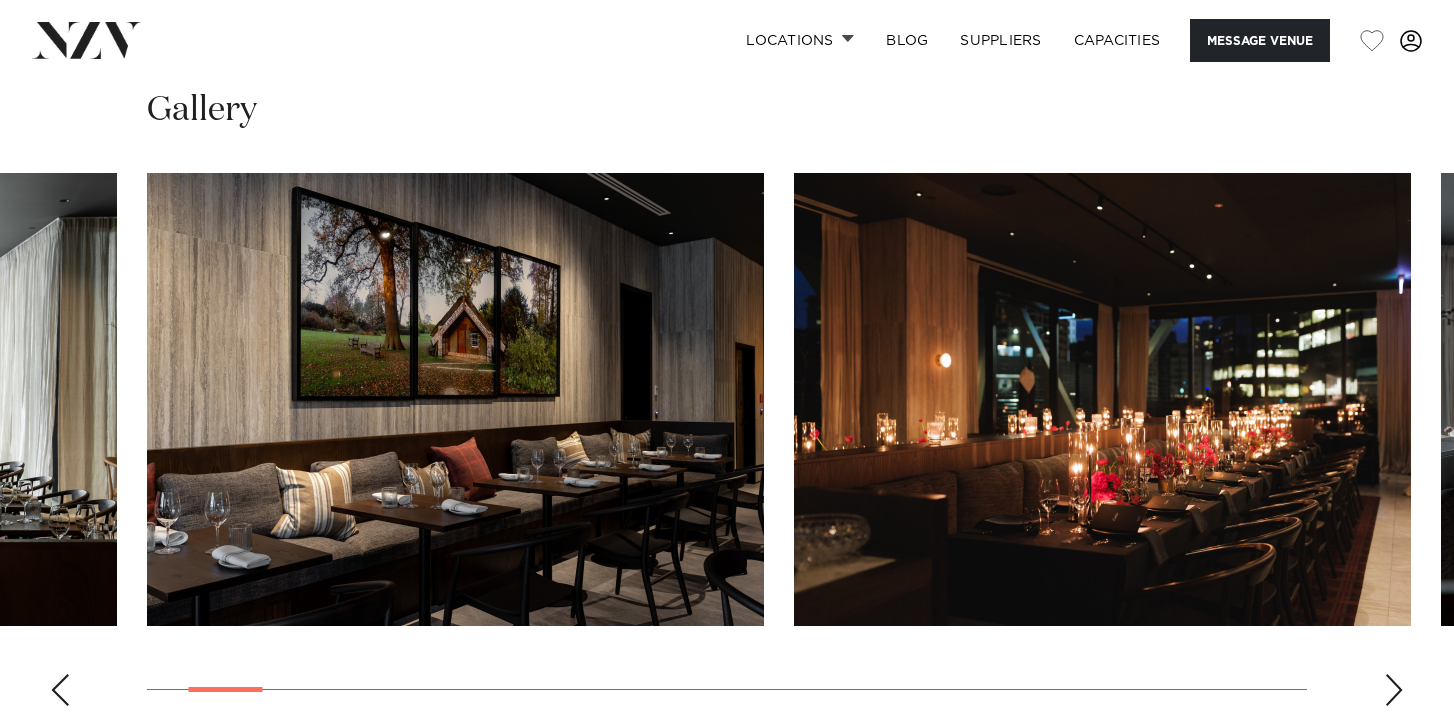 click at bounding box center [1394, 690] 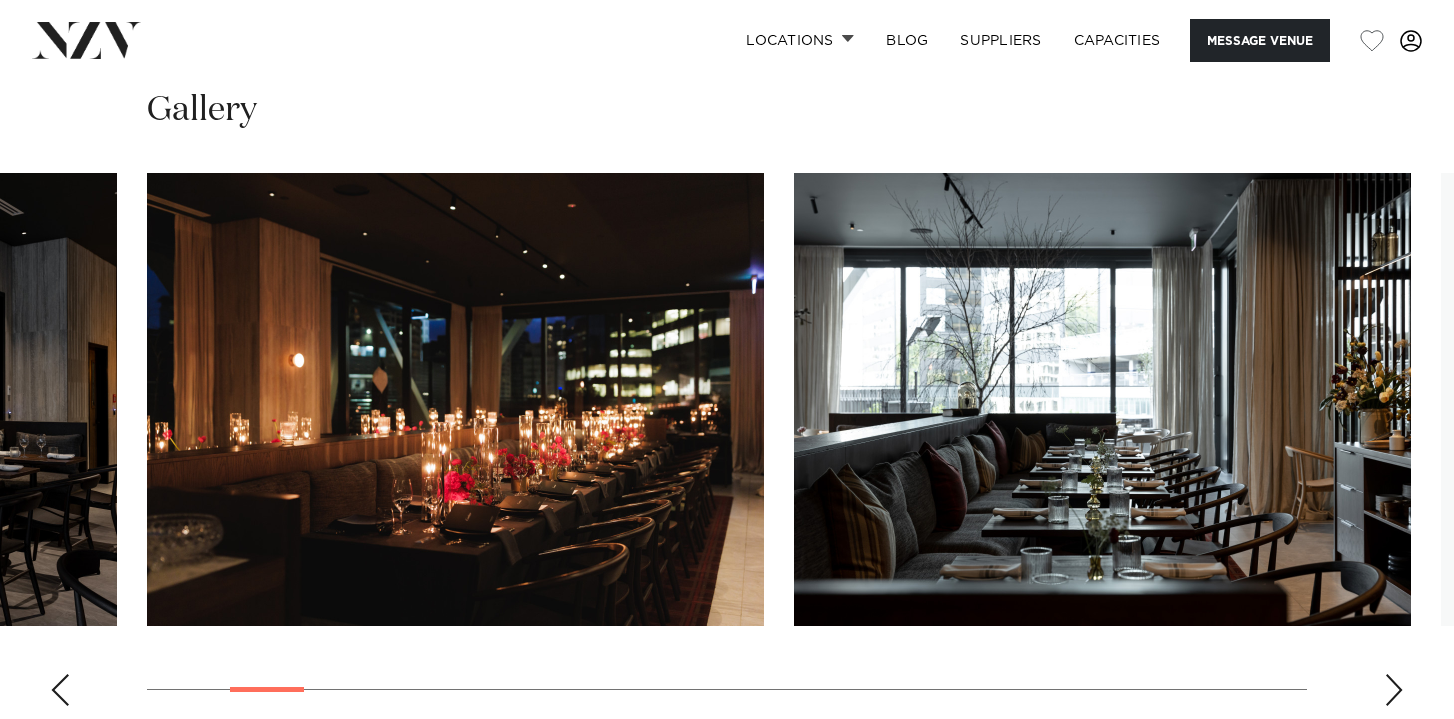 click at bounding box center [1394, 690] 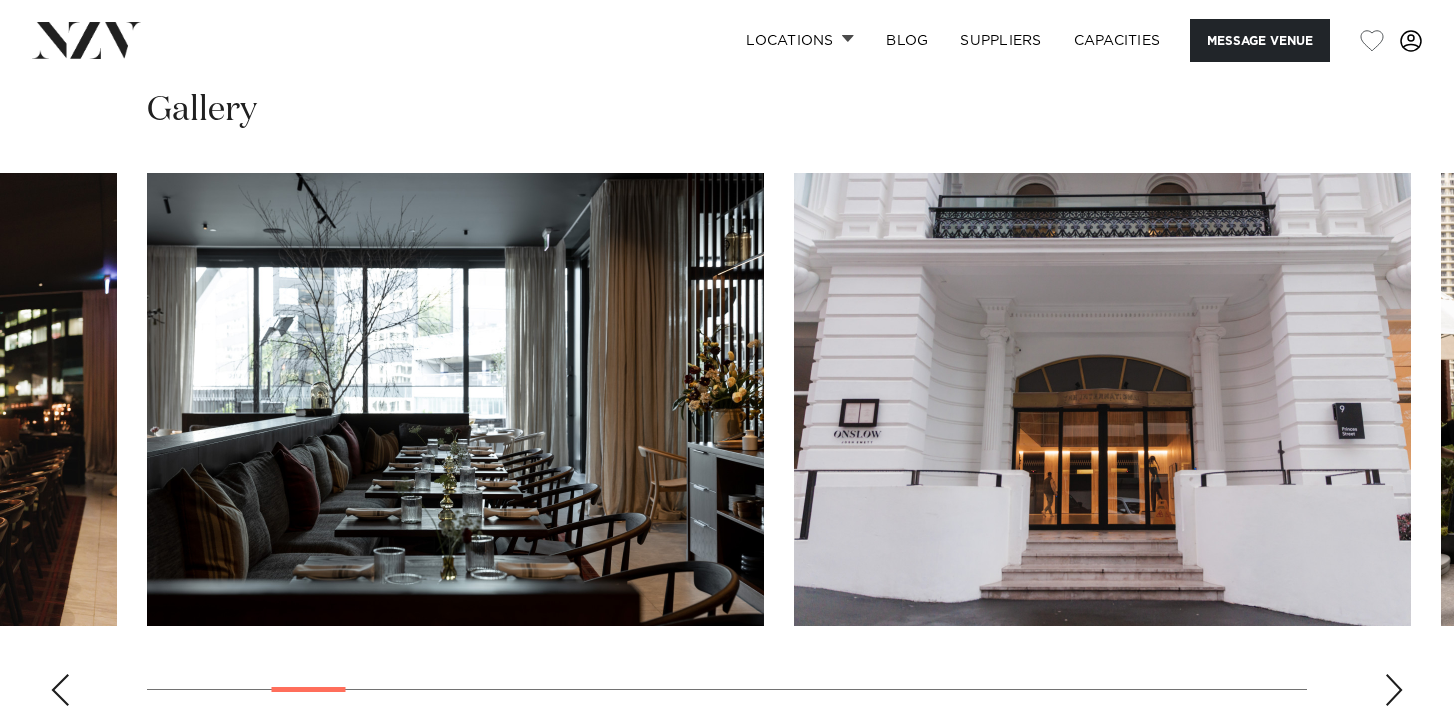 click at bounding box center (1394, 690) 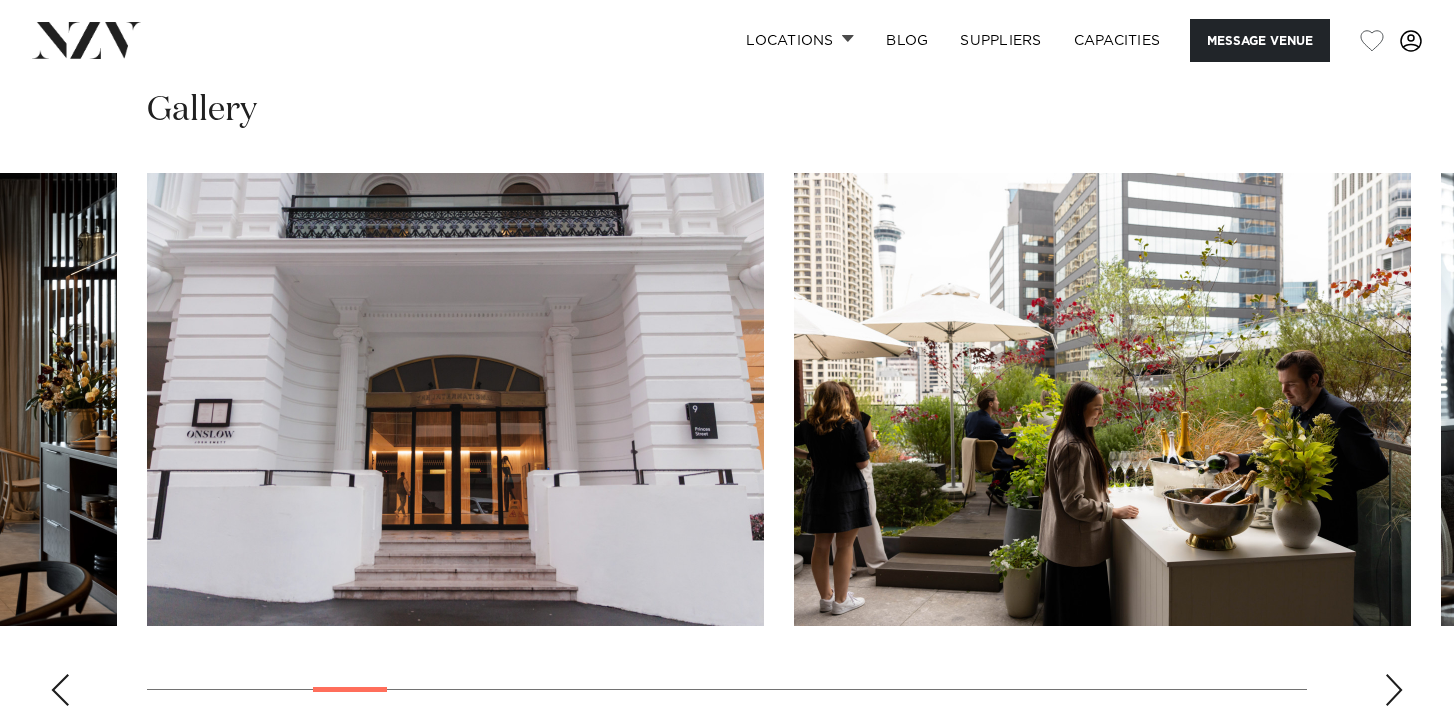 click at bounding box center [1394, 690] 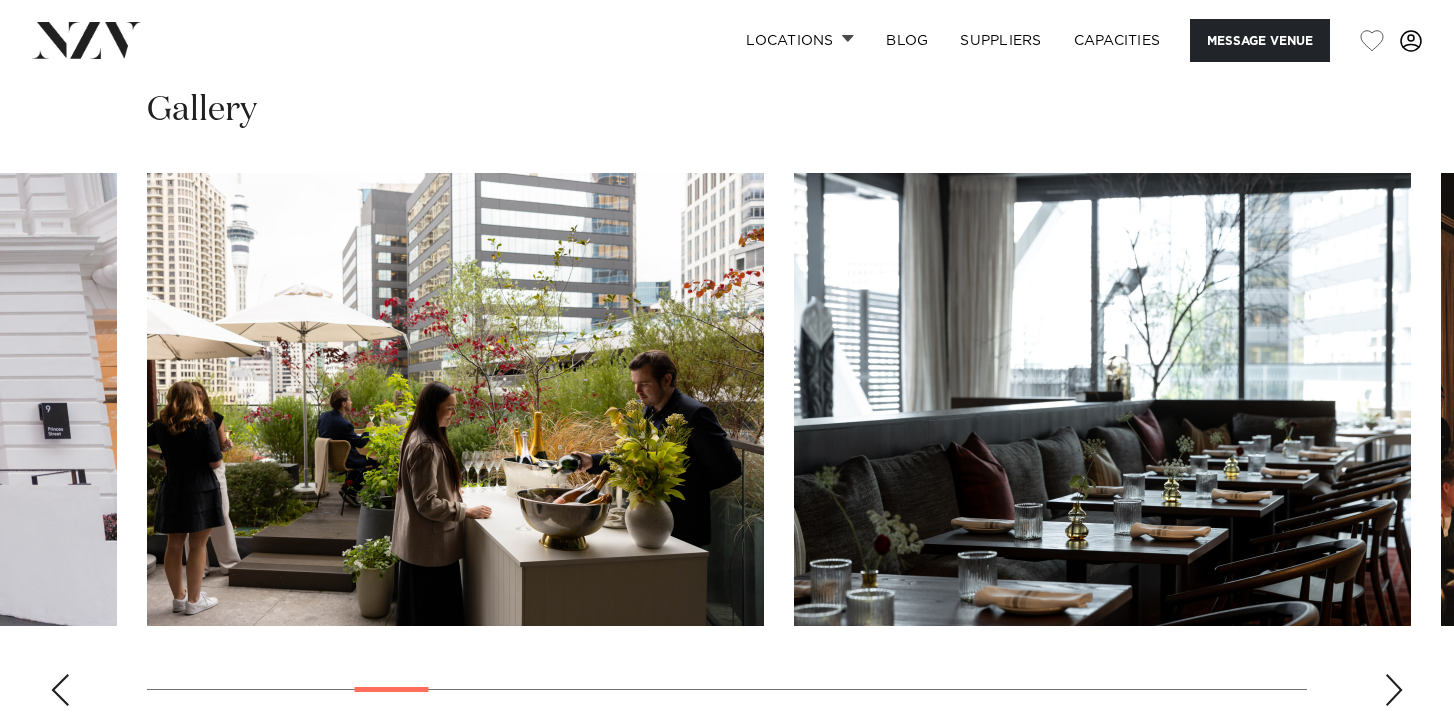 click at bounding box center [1394, 690] 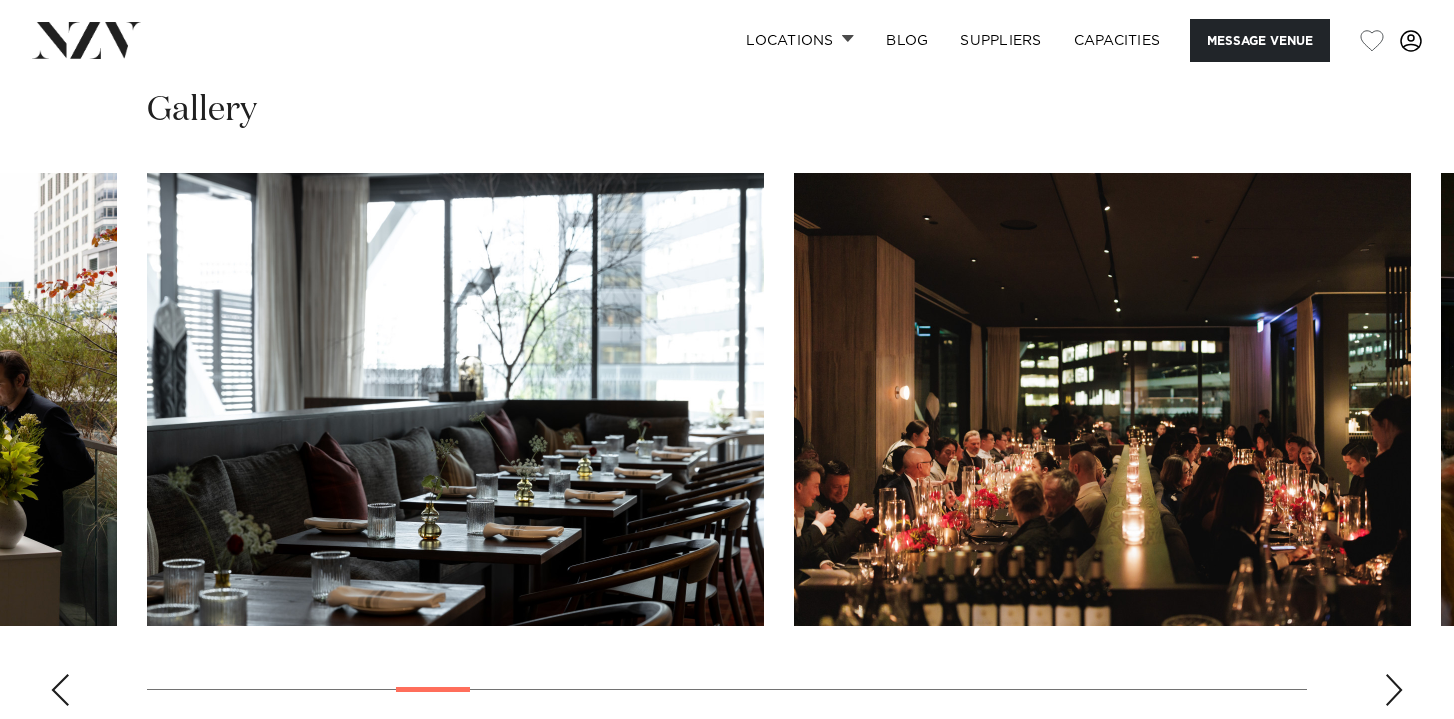 click at bounding box center [727, 447] 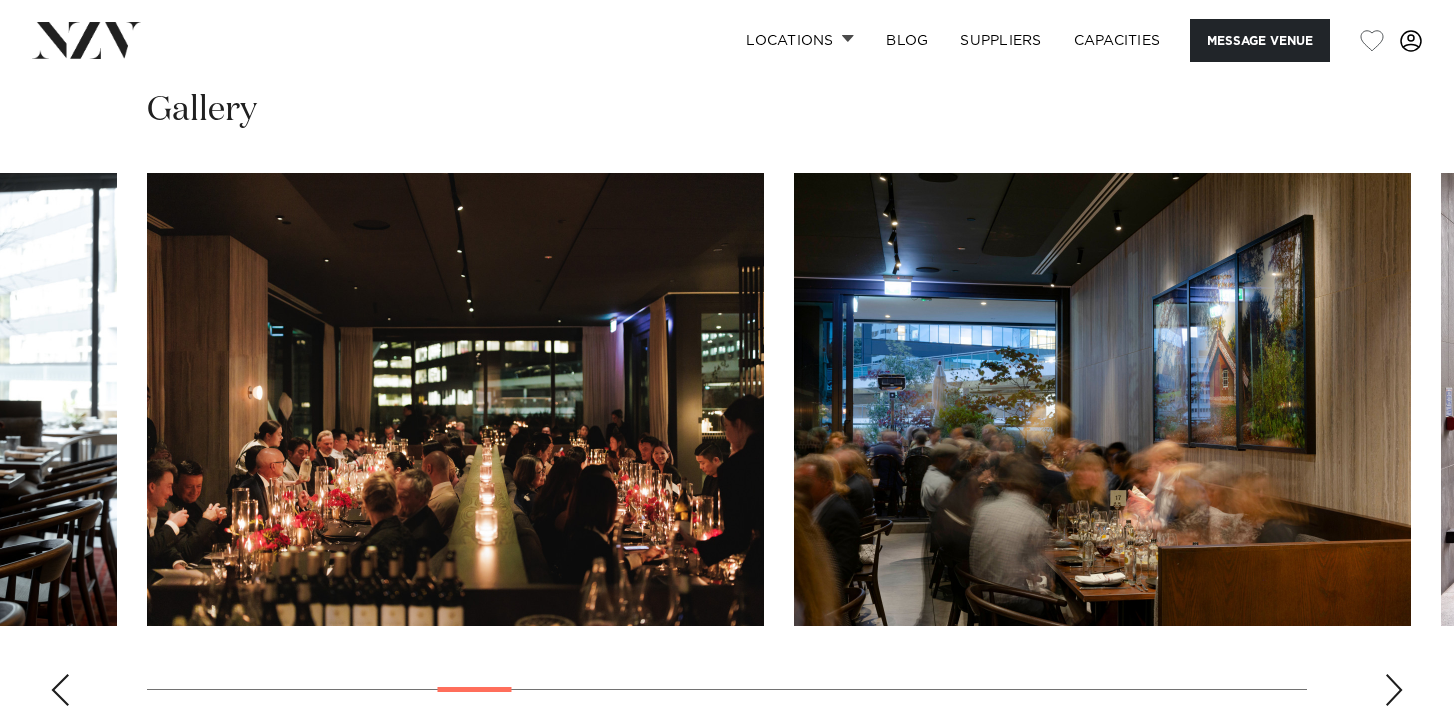 click at bounding box center (1394, 690) 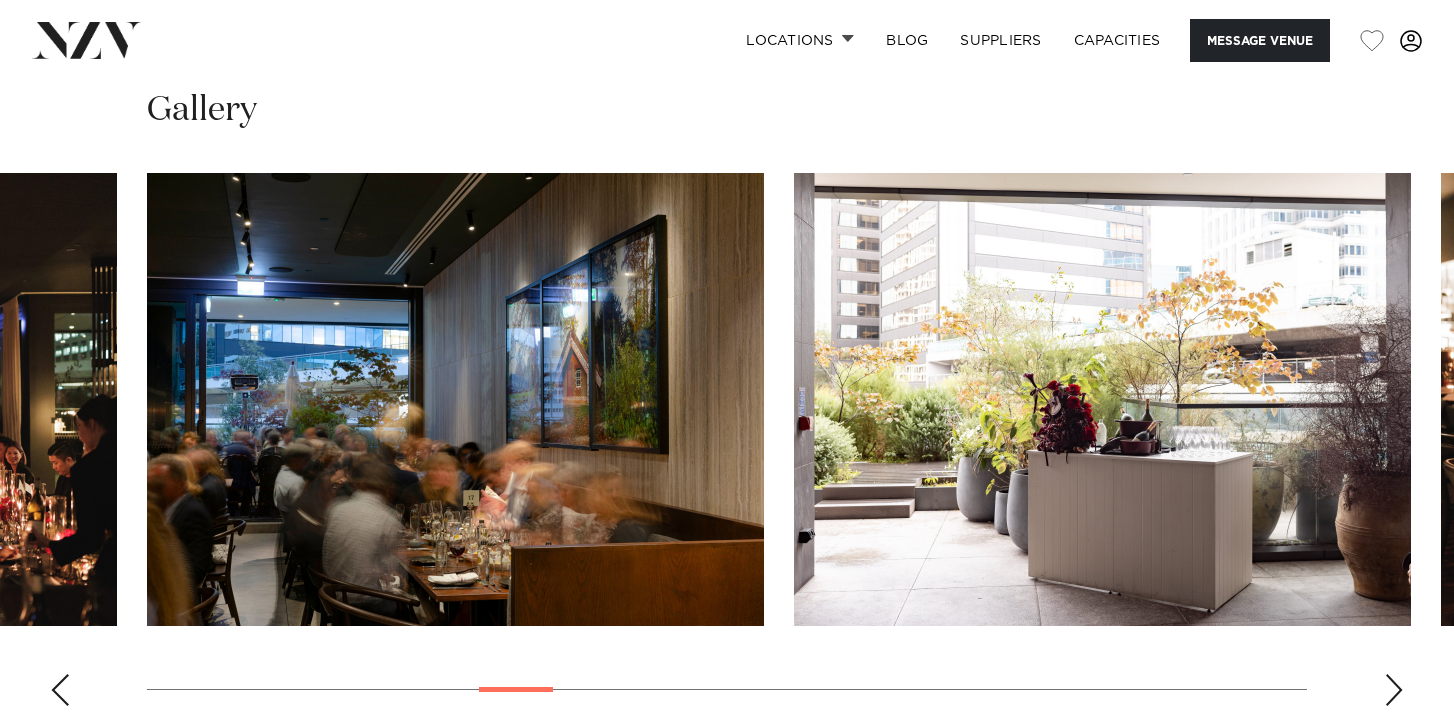click at bounding box center (1394, 690) 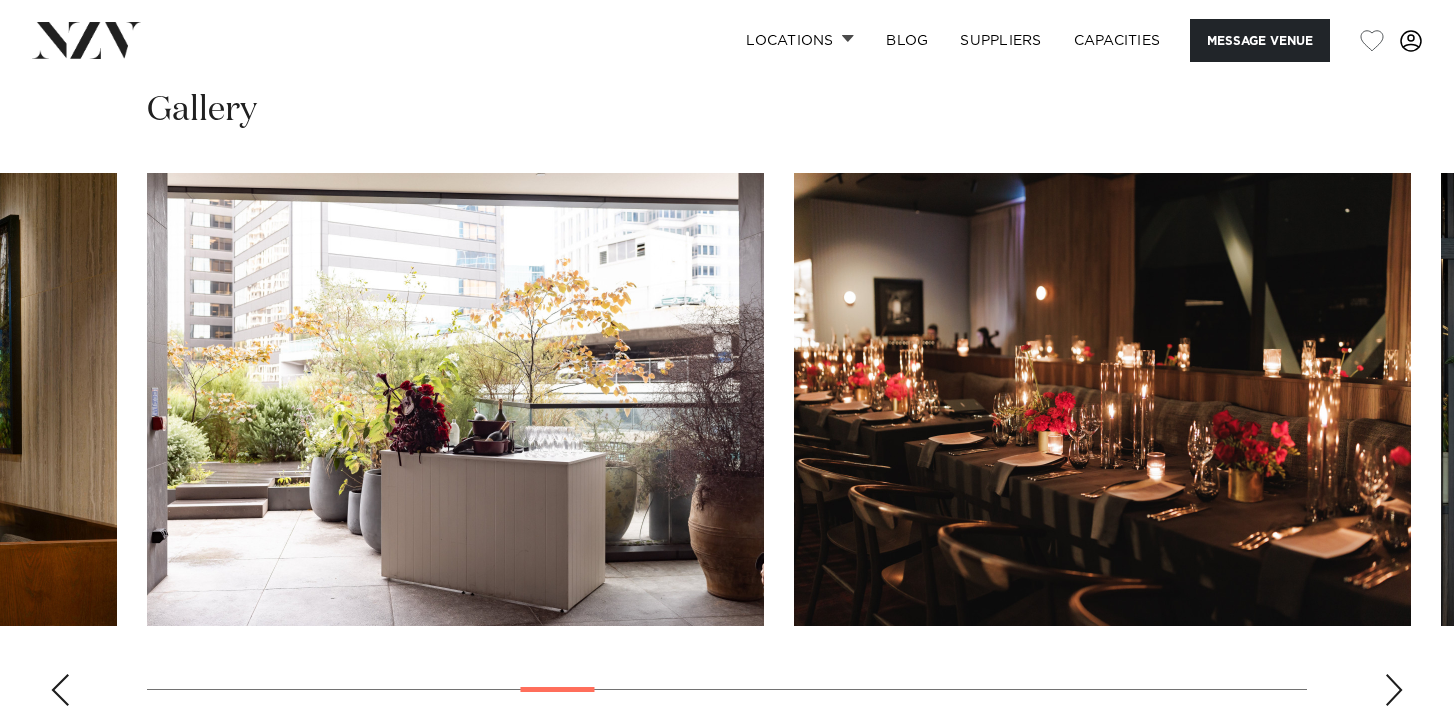 click at bounding box center (60, 690) 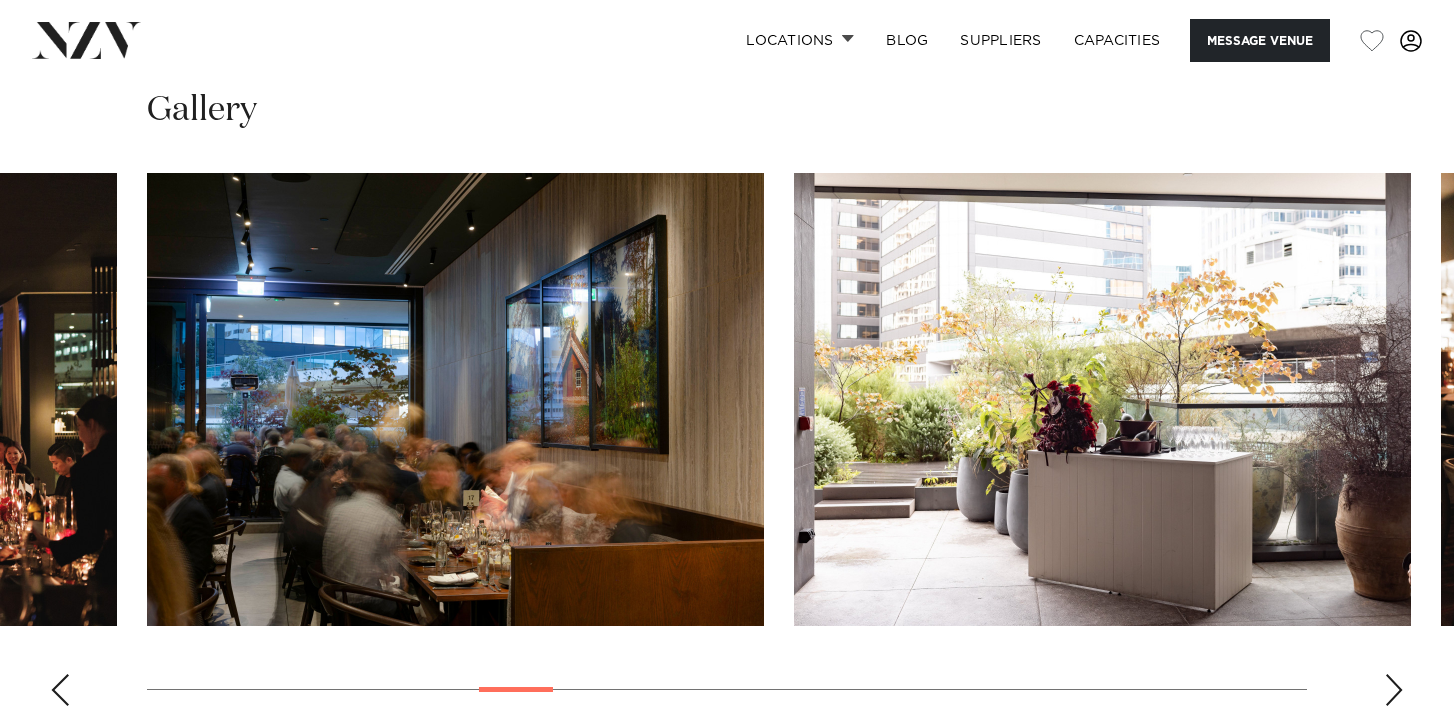 click at bounding box center [60, 690] 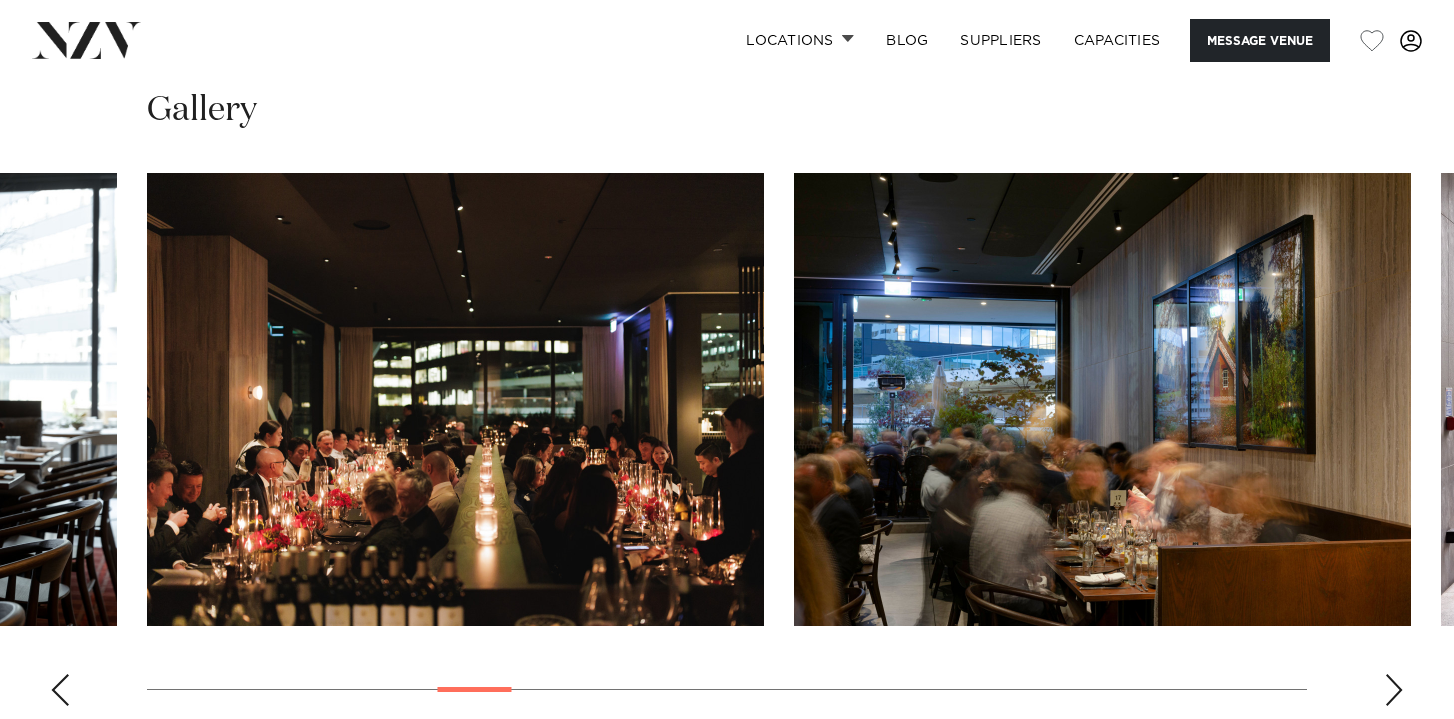 click at bounding box center (1394, 690) 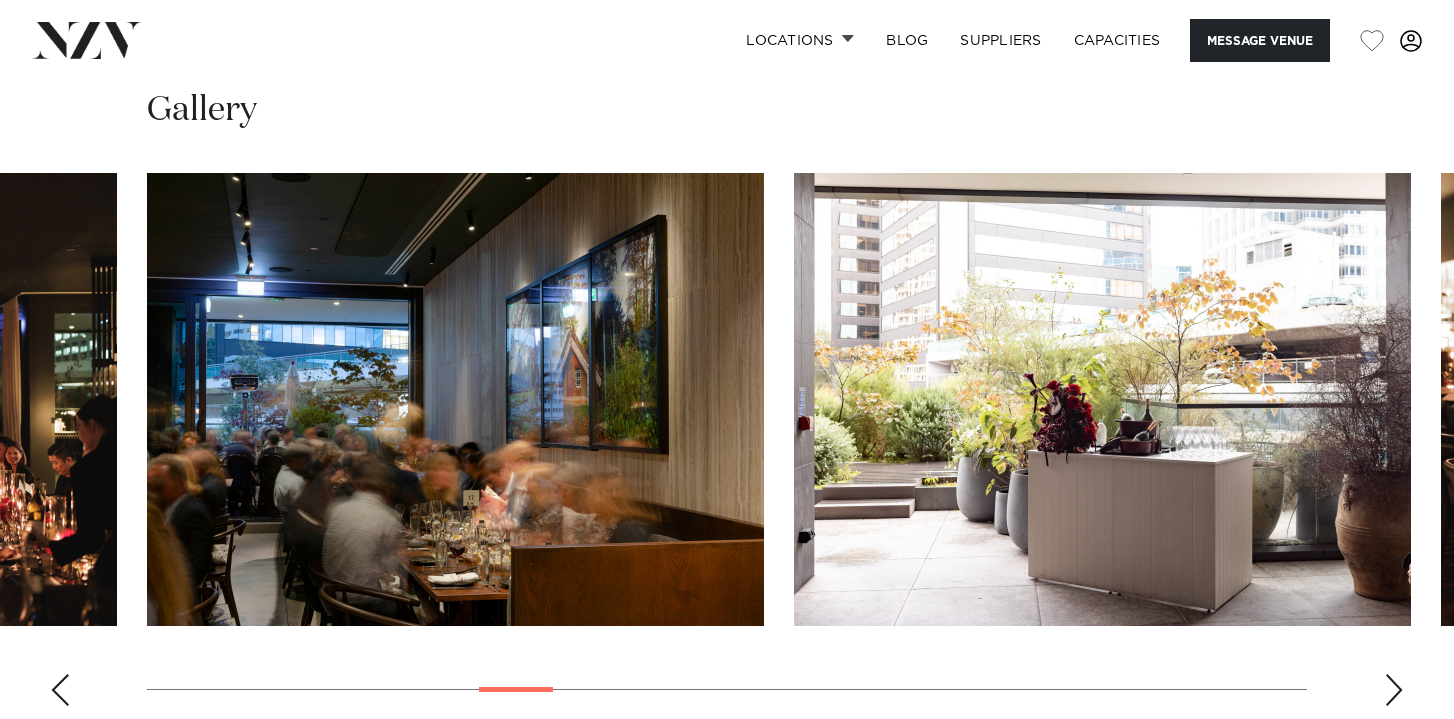 click at bounding box center [1394, 690] 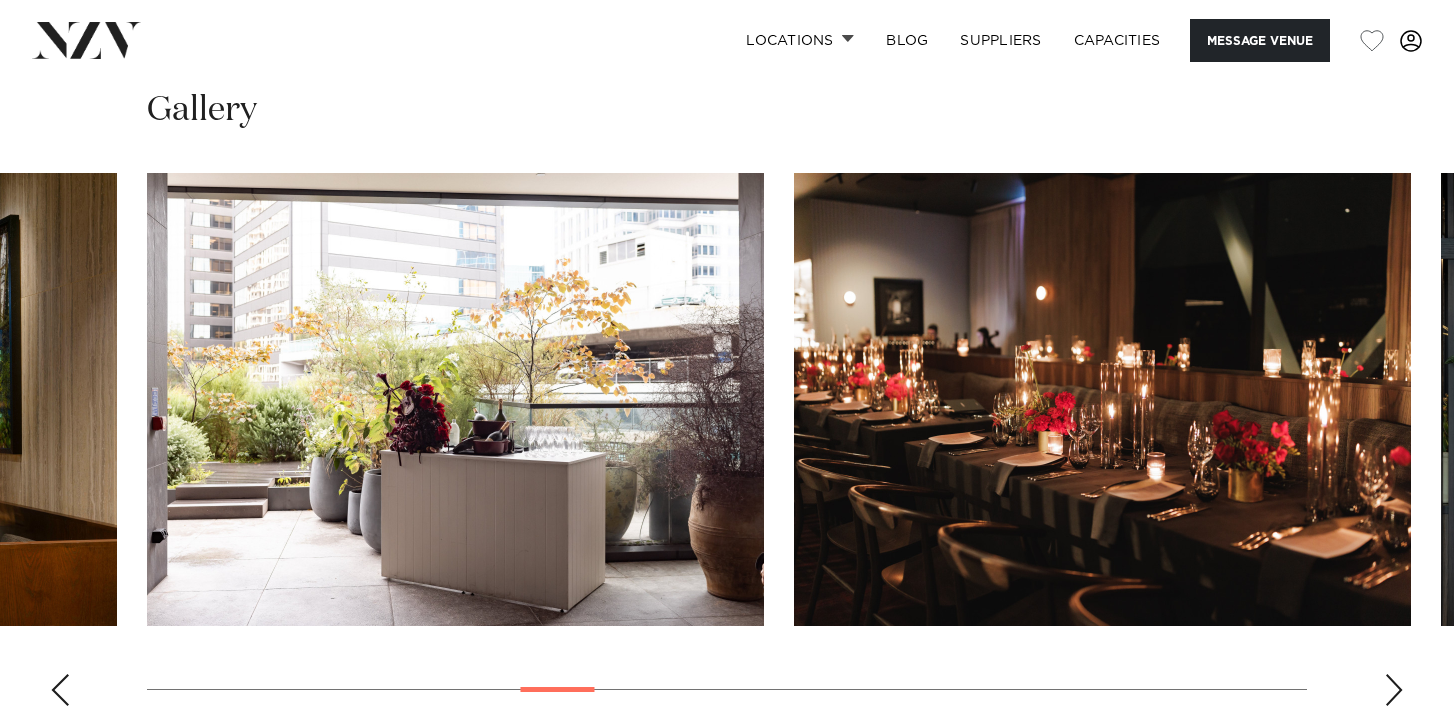 click at bounding box center [1394, 690] 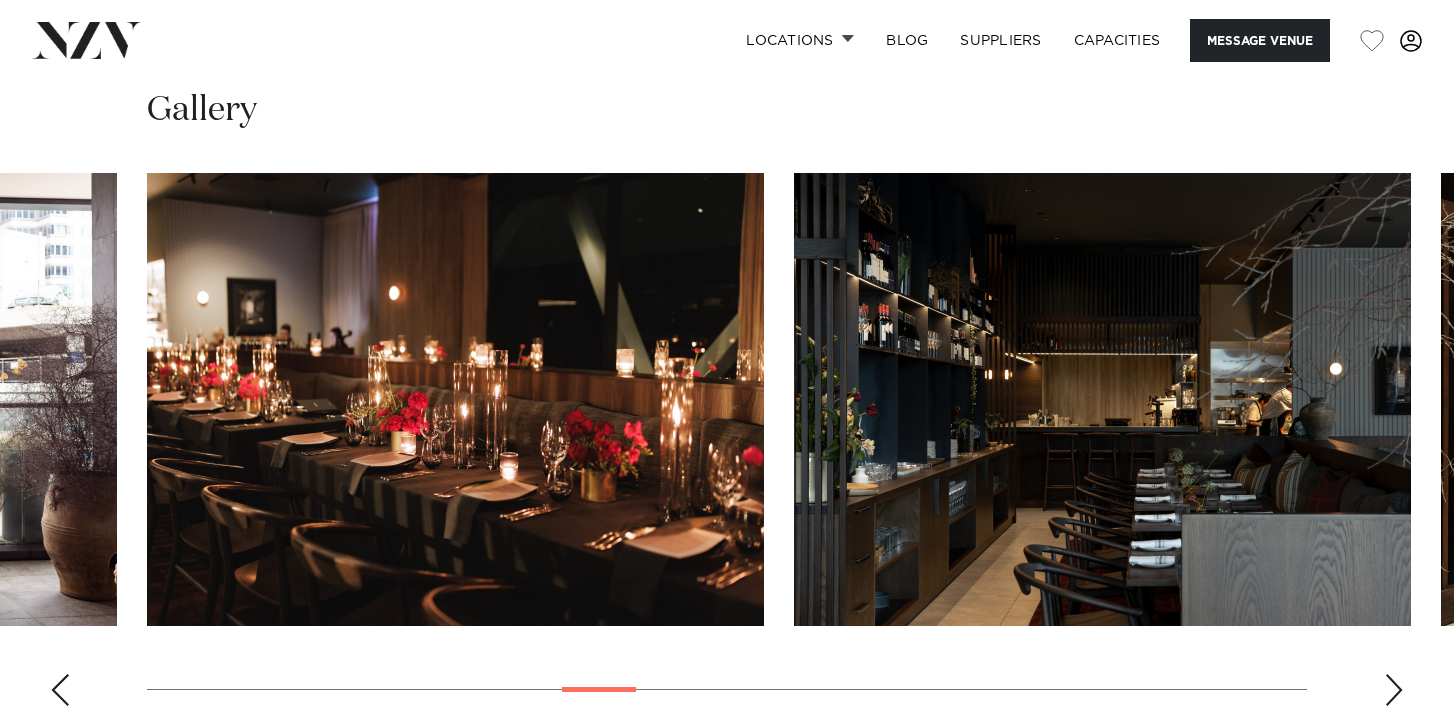 click at bounding box center (1394, 690) 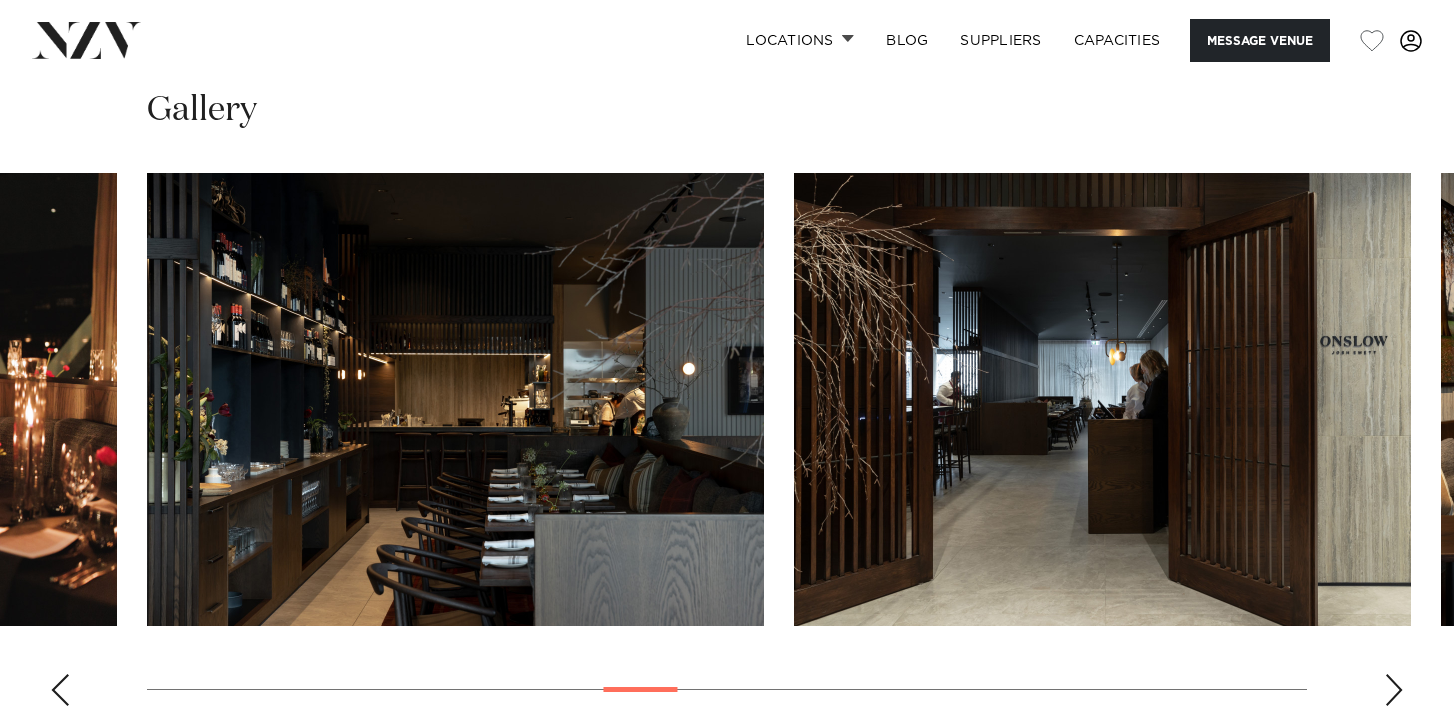 click at bounding box center (1394, 690) 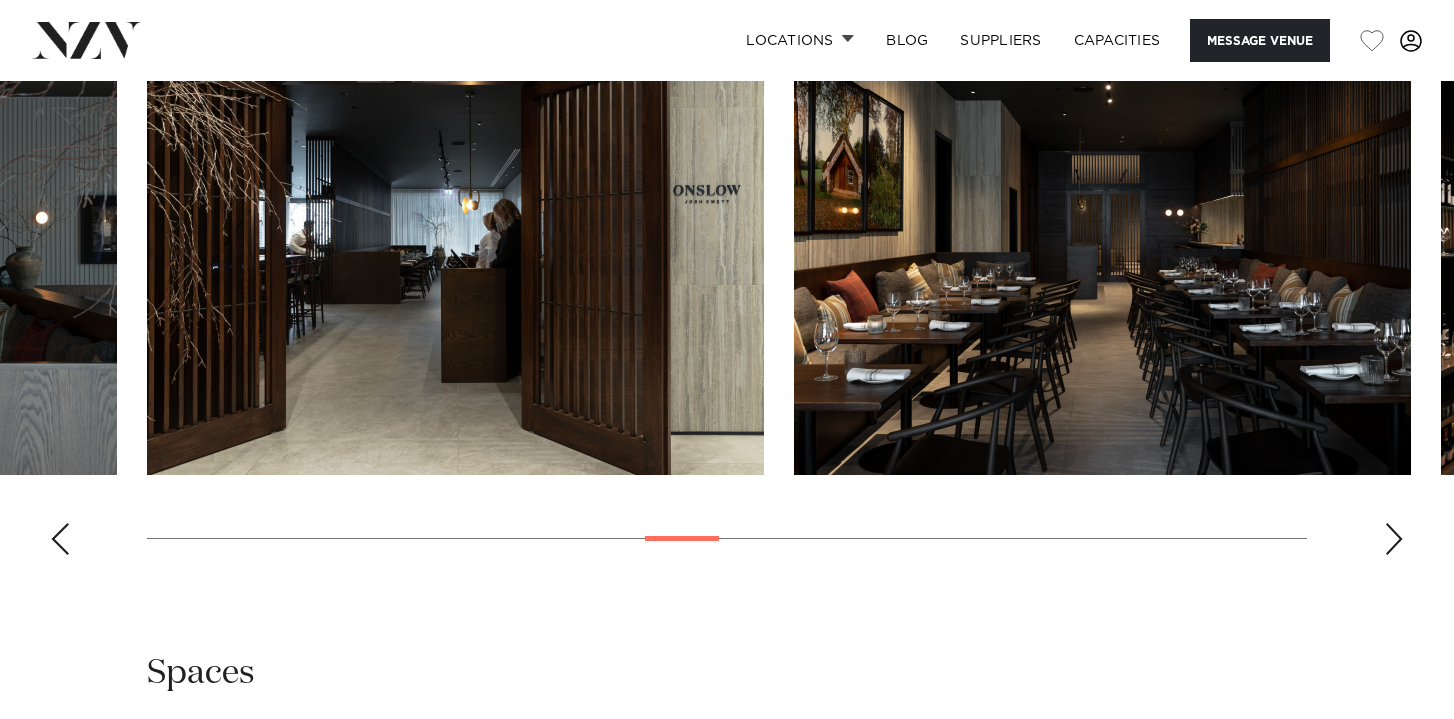 scroll, scrollTop: 2132, scrollLeft: 0, axis: vertical 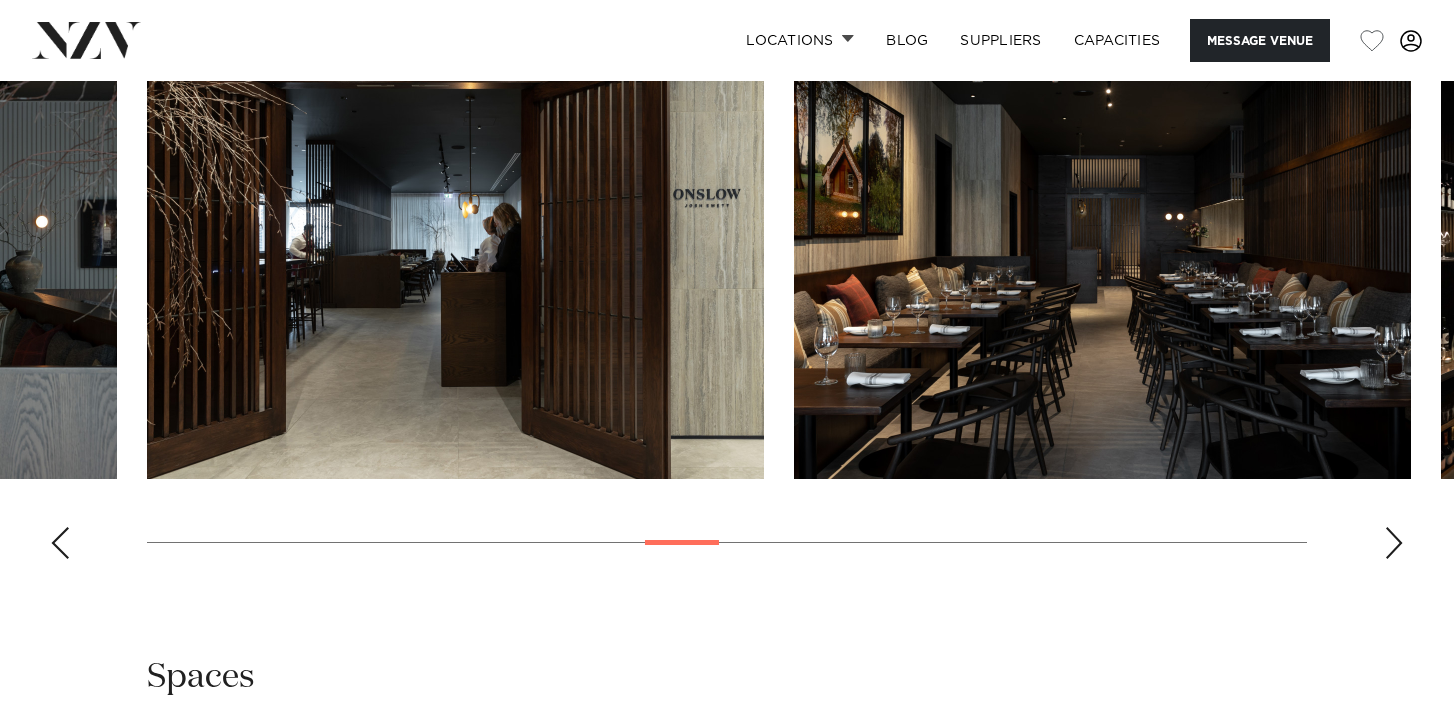 click at bounding box center [1394, 543] 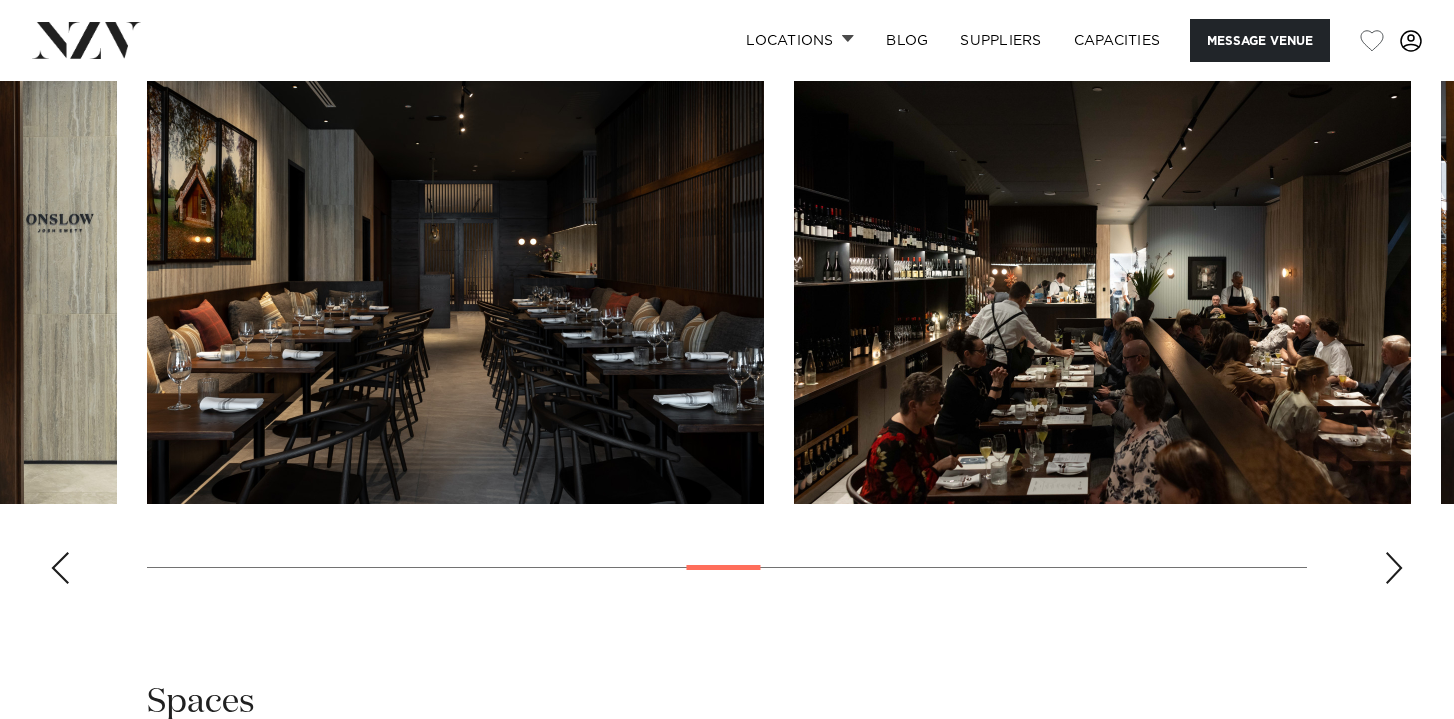 scroll, scrollTop: 2109, scrollLeft: 0, axis: vertical 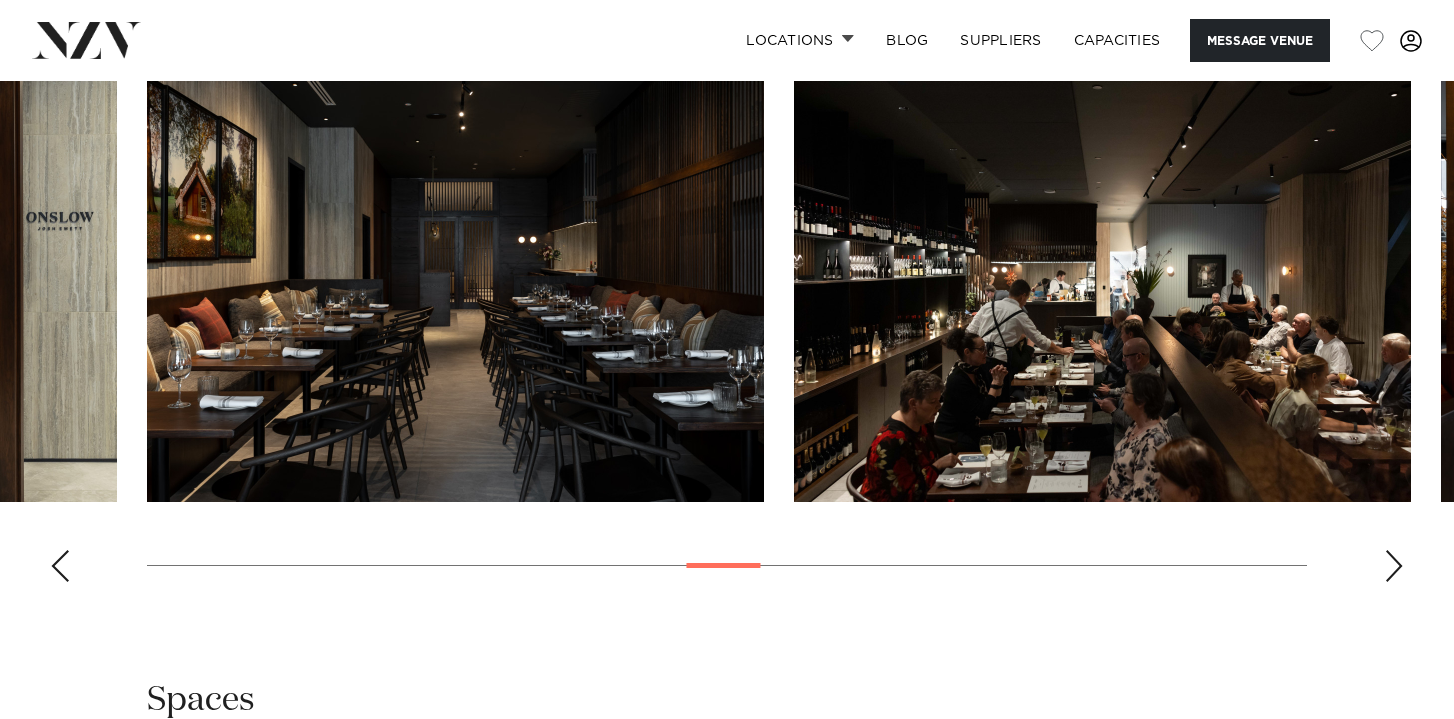 click at bounding box center (1394, 566) 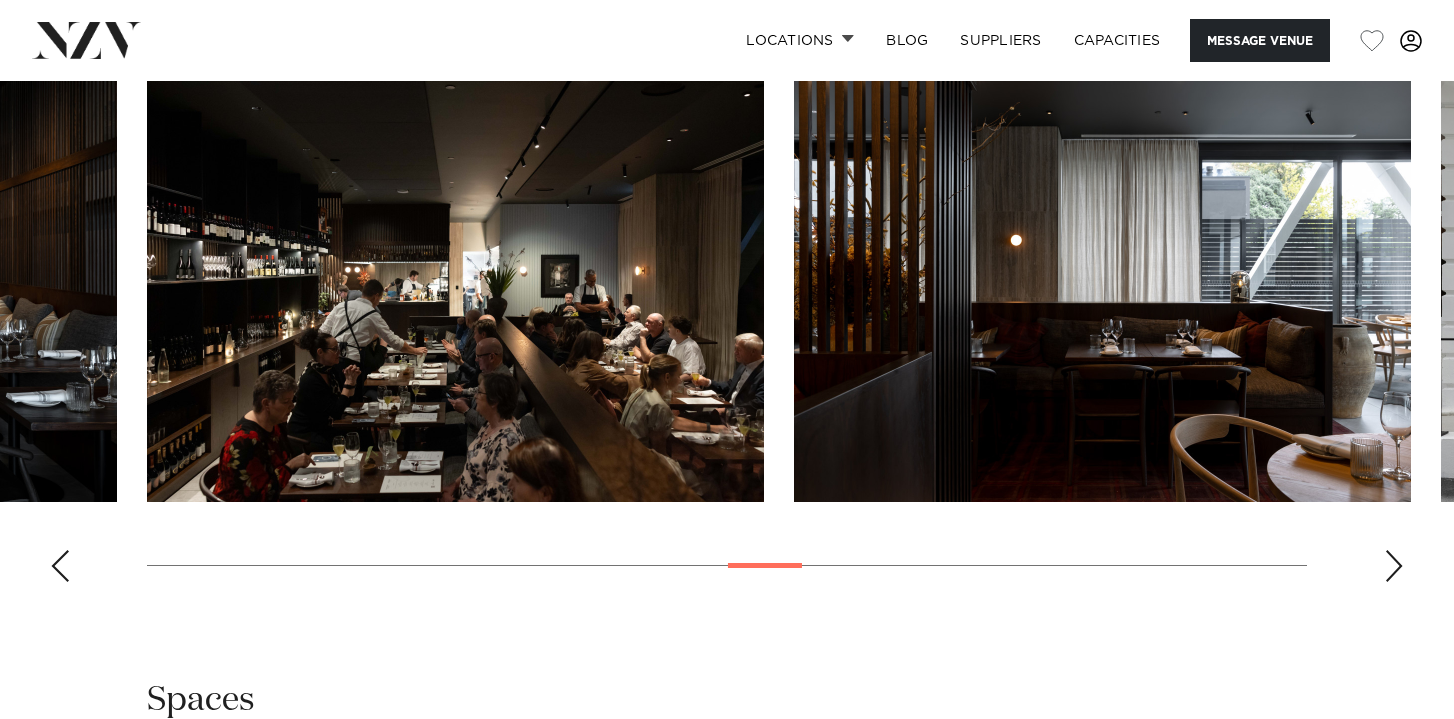 click at bounding box center (1394, 566) 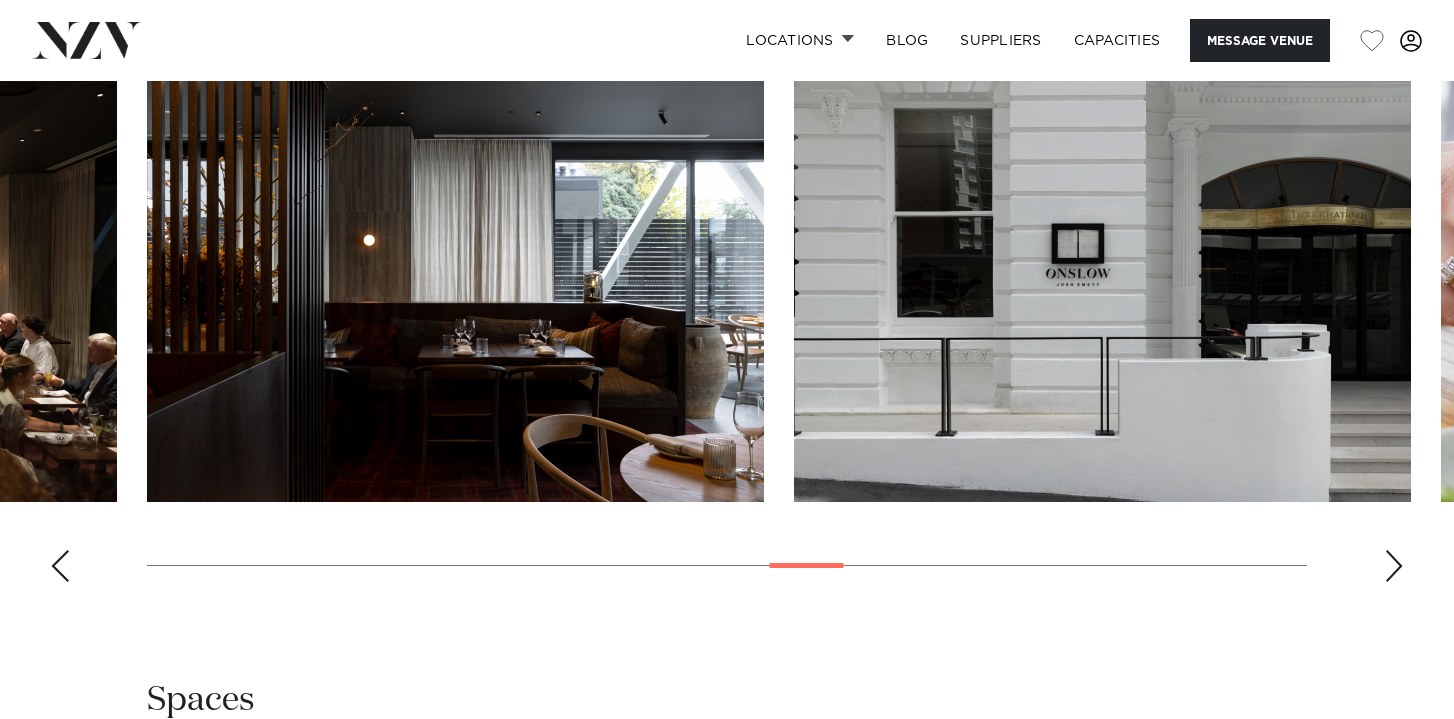 click at bounding box center (1394, 566) 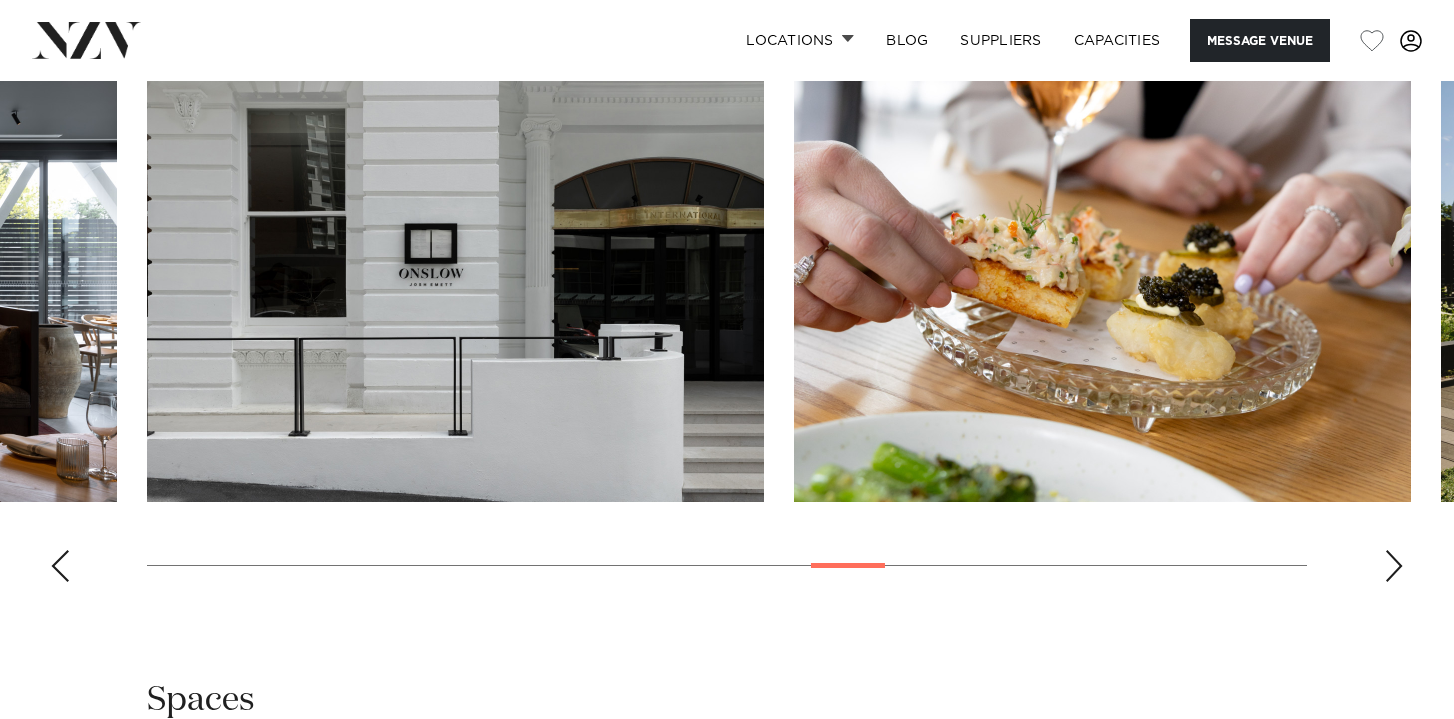 click at bounding box center [1394, 566] 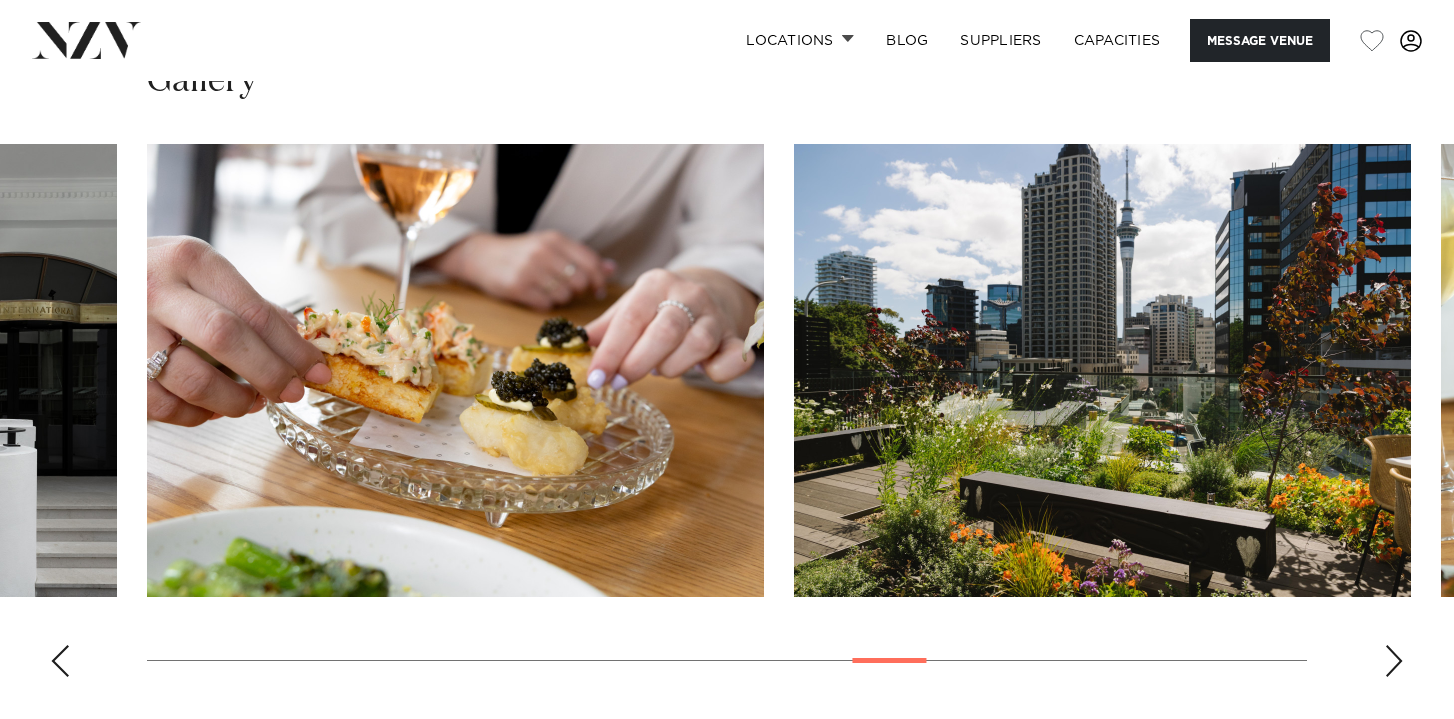scroll, scrollTop: 2032, scrollLeft: 0, axis: vertical 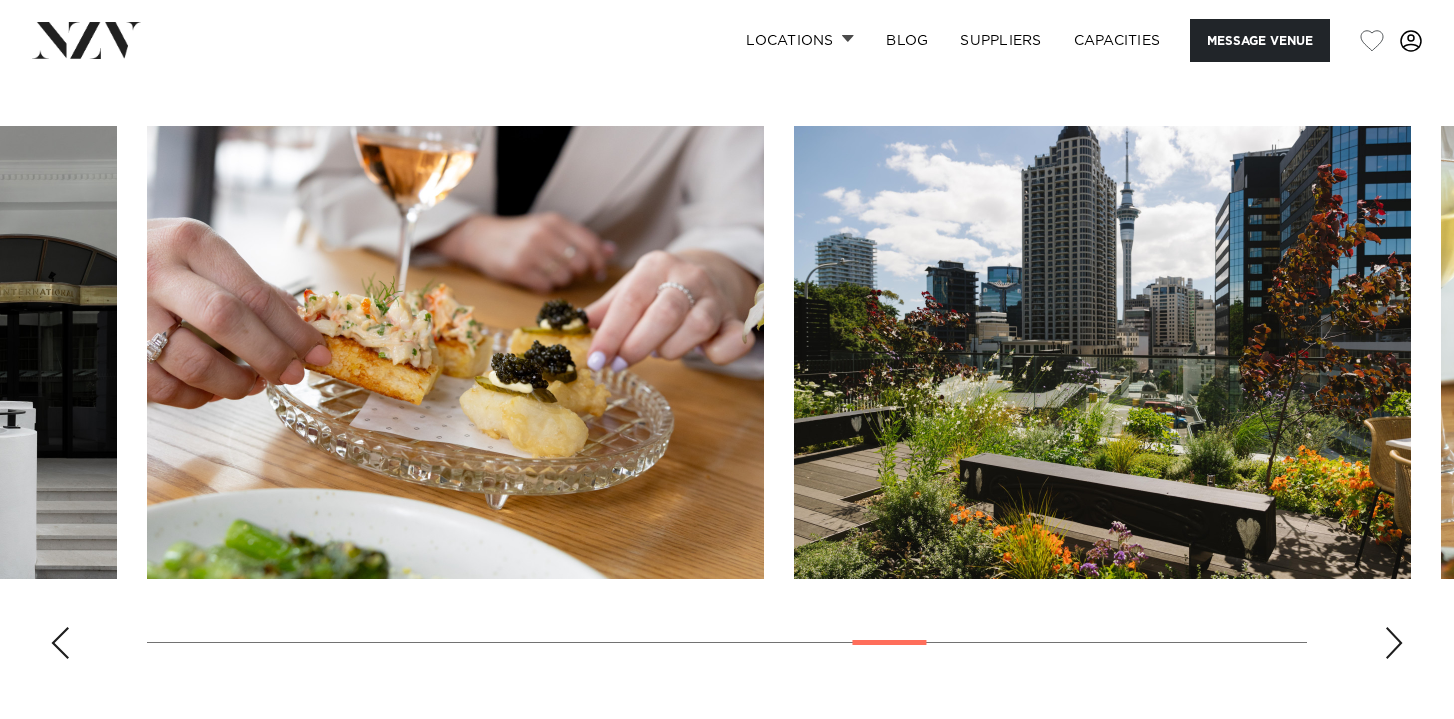 click at bounding box center [1394, 643] 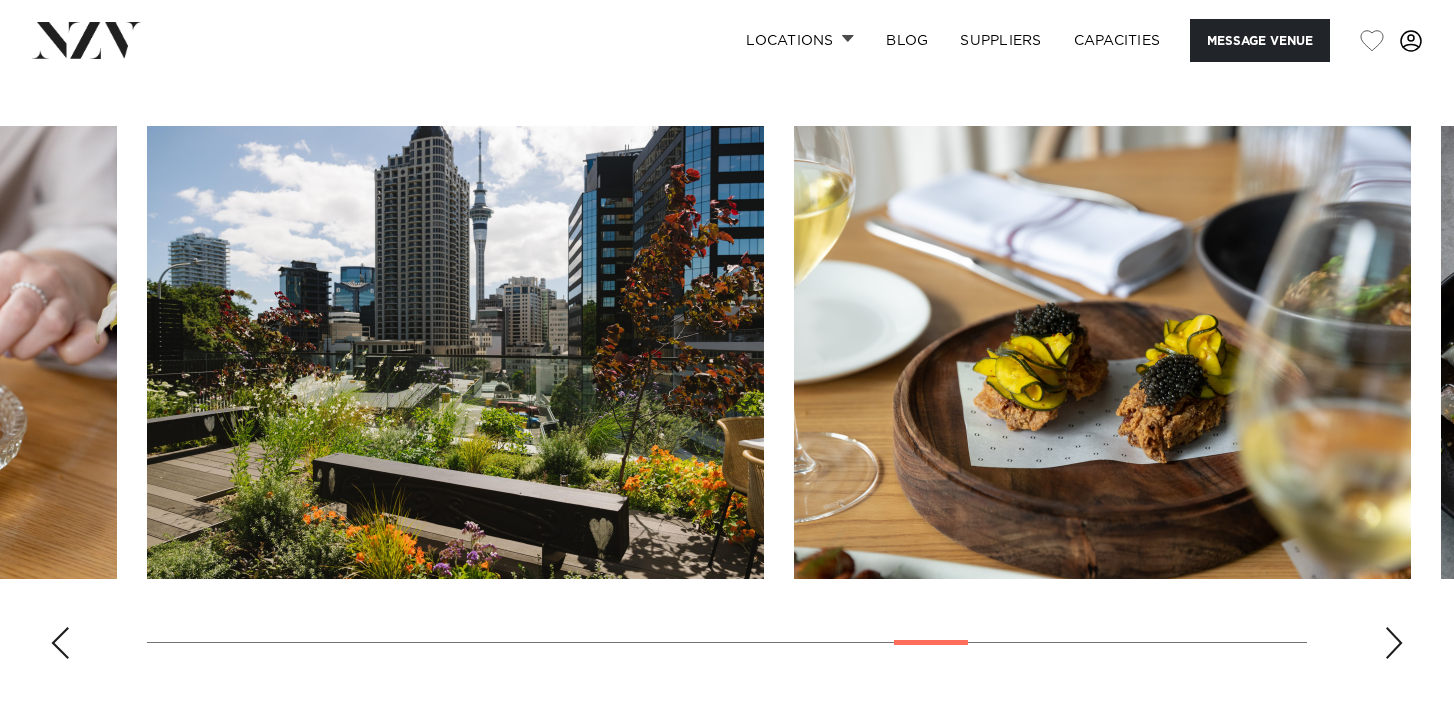 click at bounding box center [1394, 643] 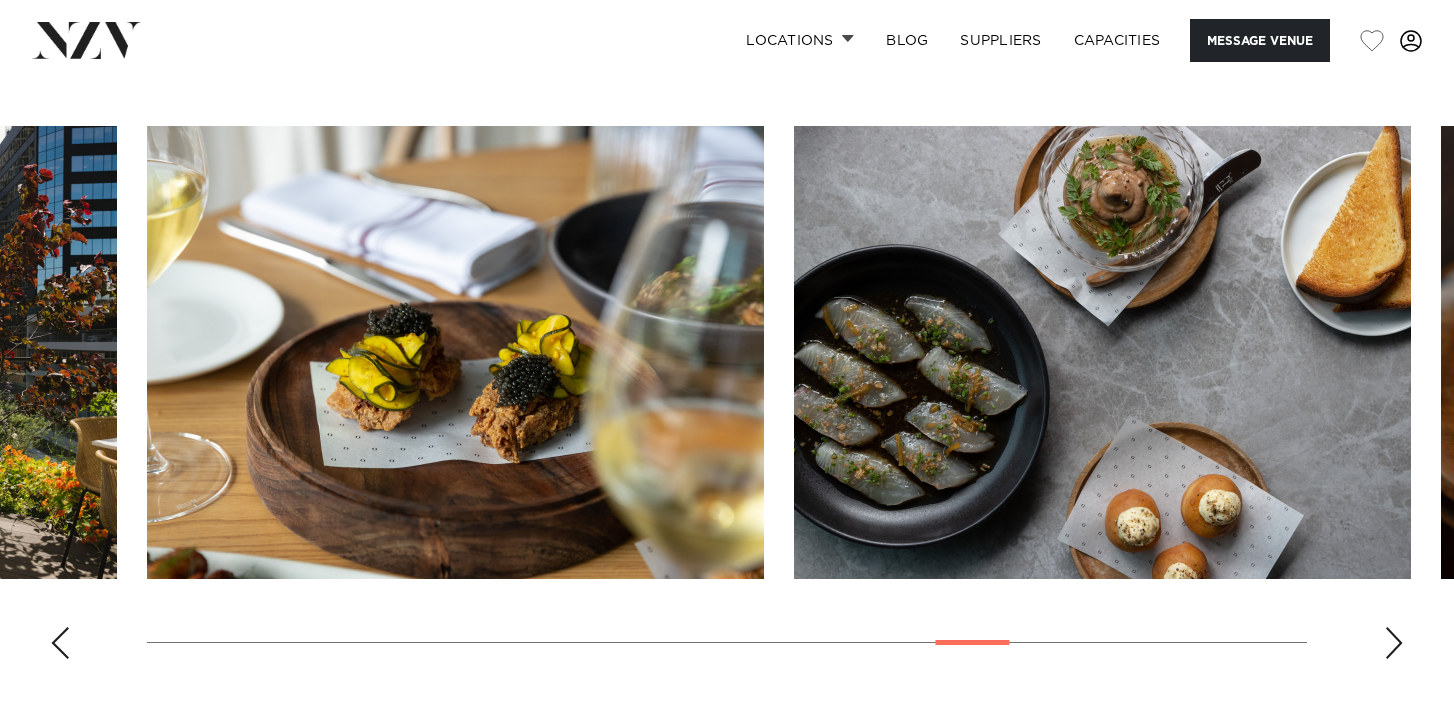 click at bounding box center [1394, 643] 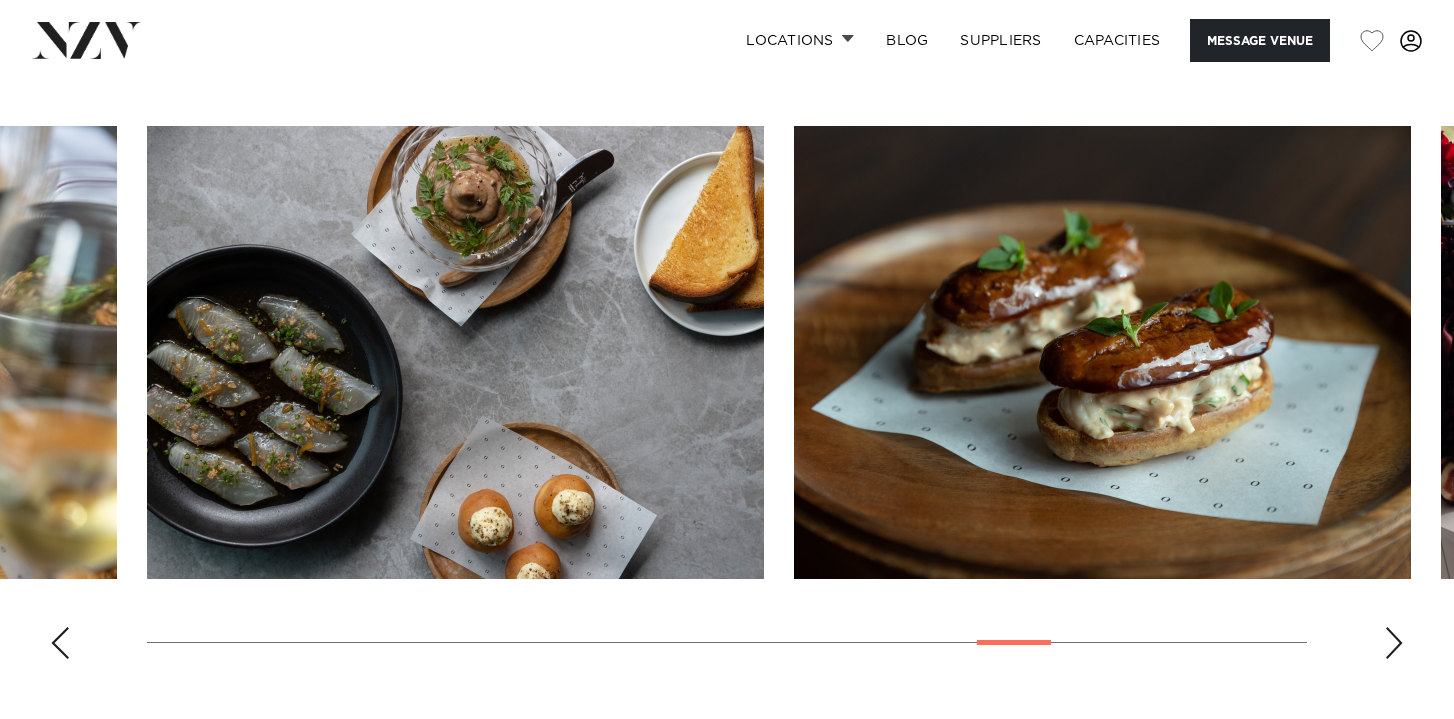 click at bounding box center [1394, 643] 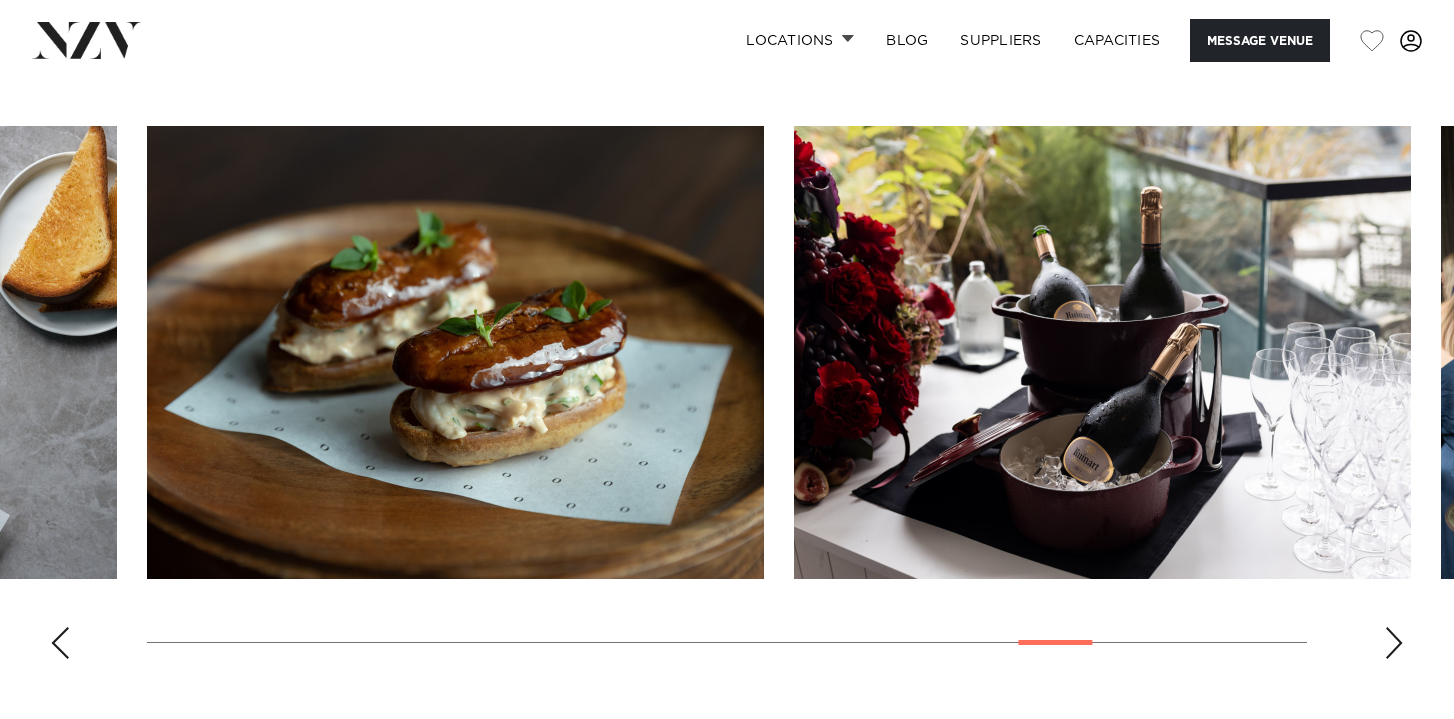 click at bounding box center (1394, 643) 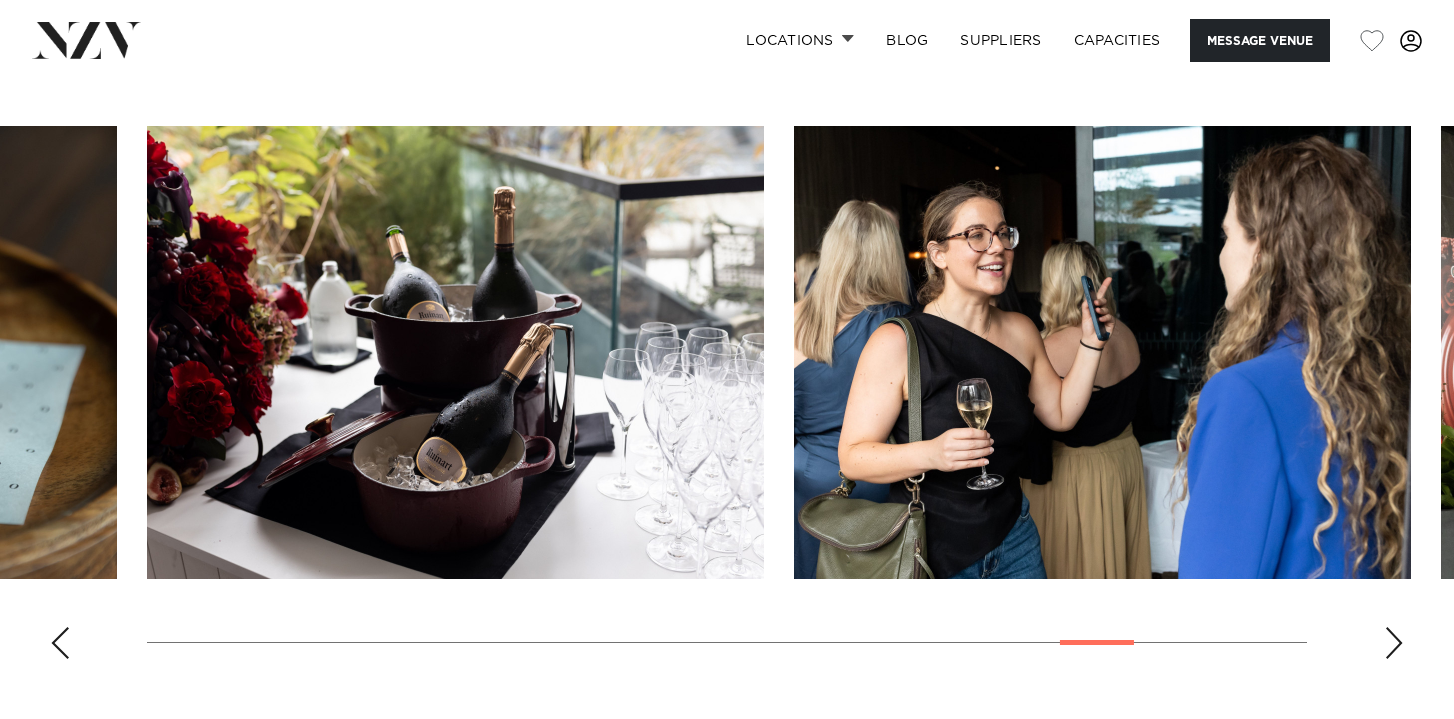 click at bounding box center [1394, 643] 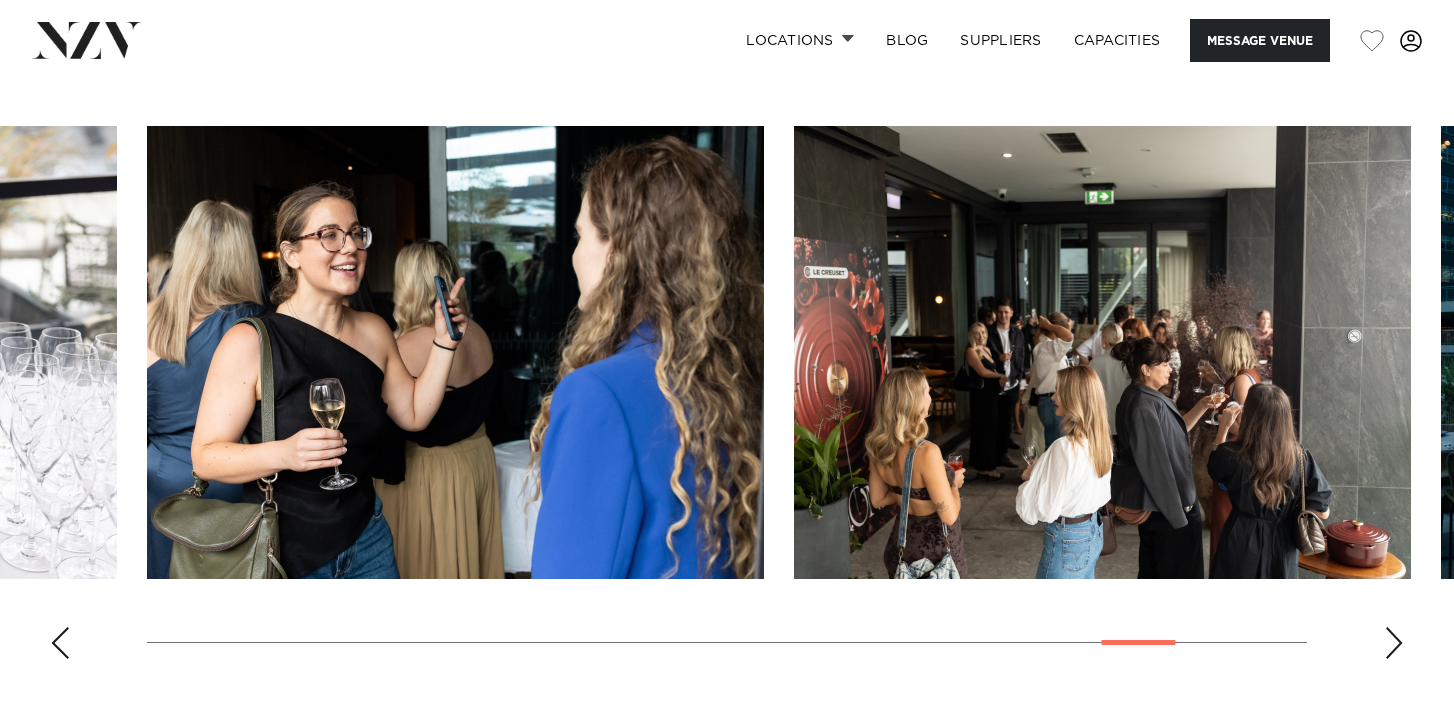 click at bounding box center [1394, 643] 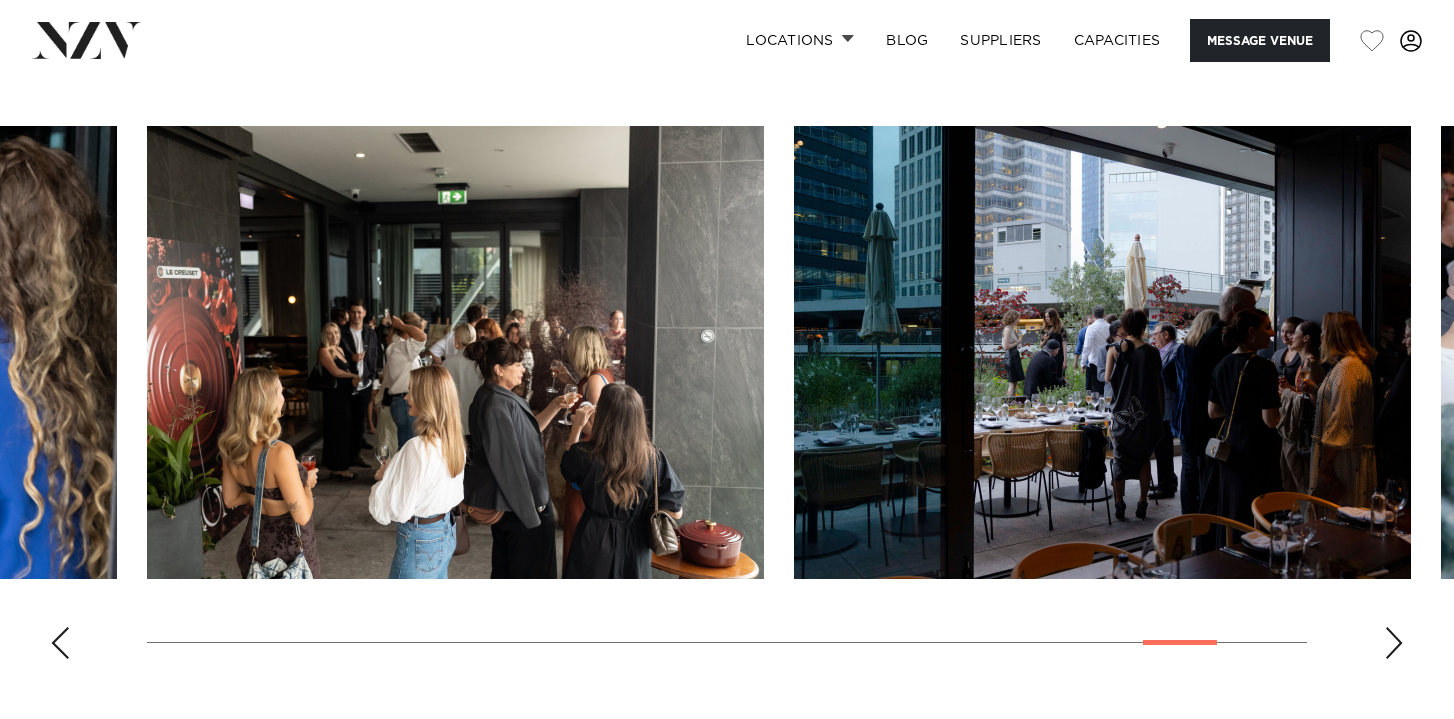click at bounding box center [1394, 643] 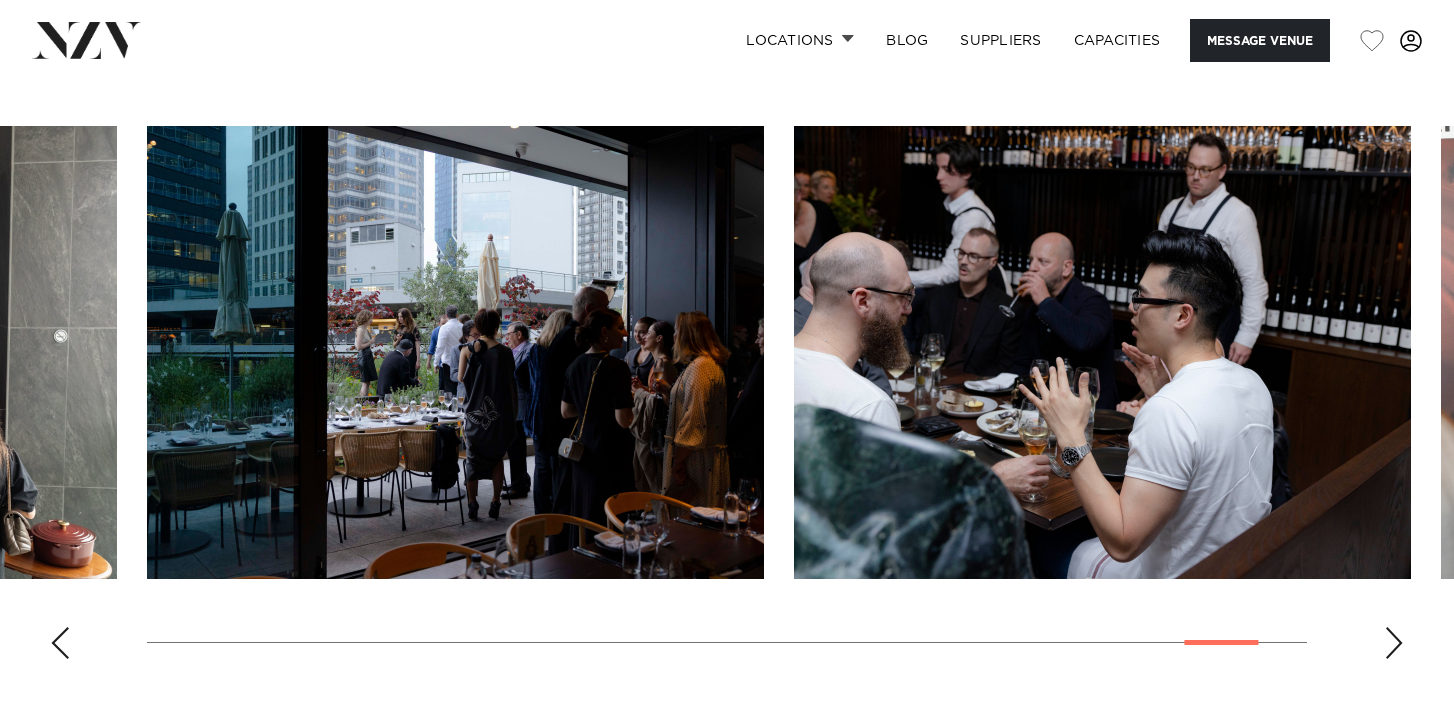 click at bounding box center (1394, 643) 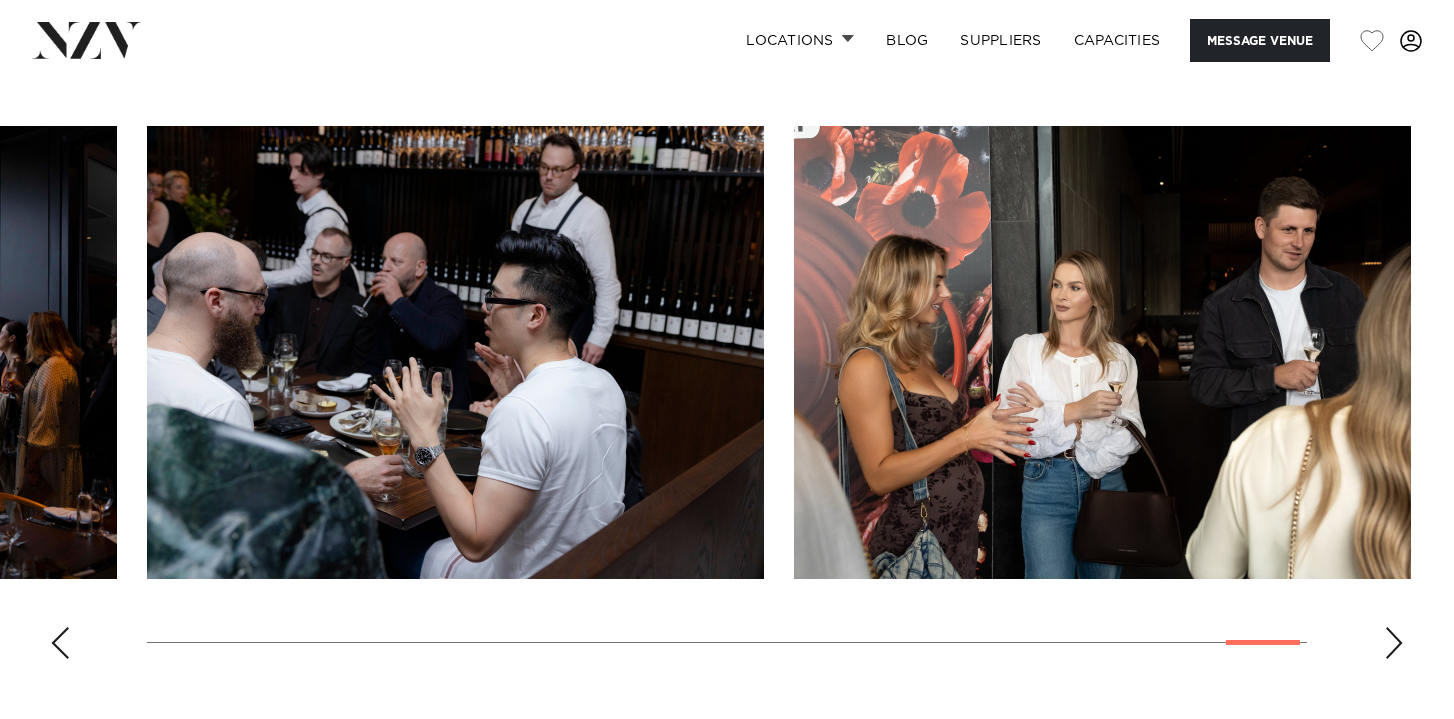click at bounding box center [1394, 643] 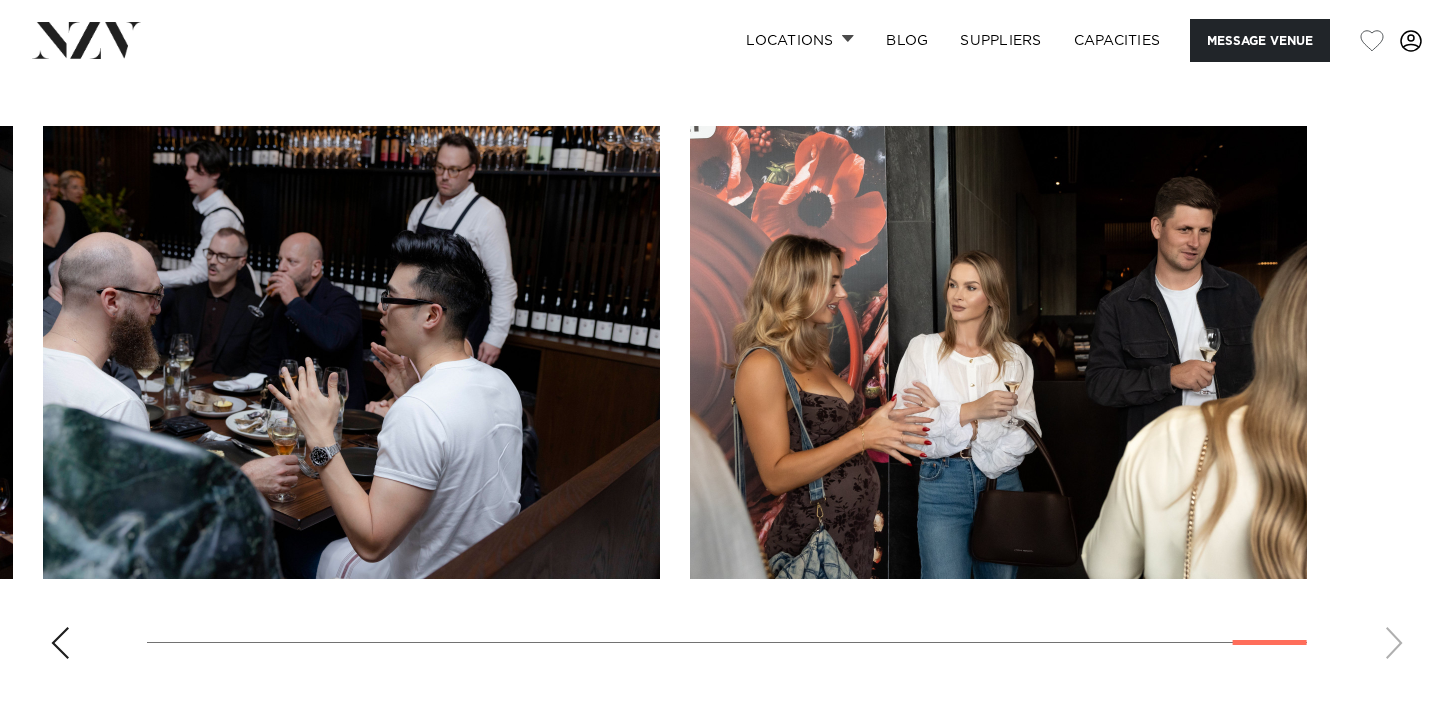 click at bounding box center (60, 643) 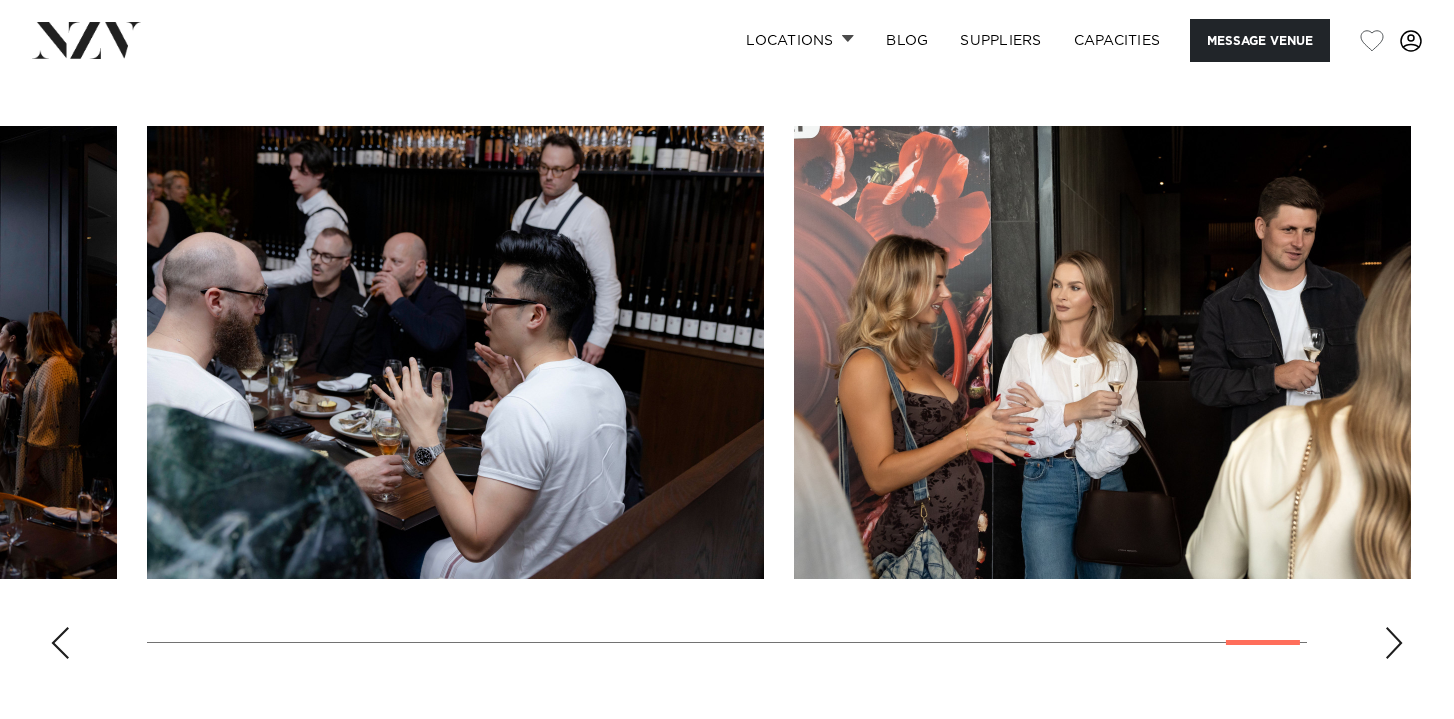 click at bounding box center [60, 643] 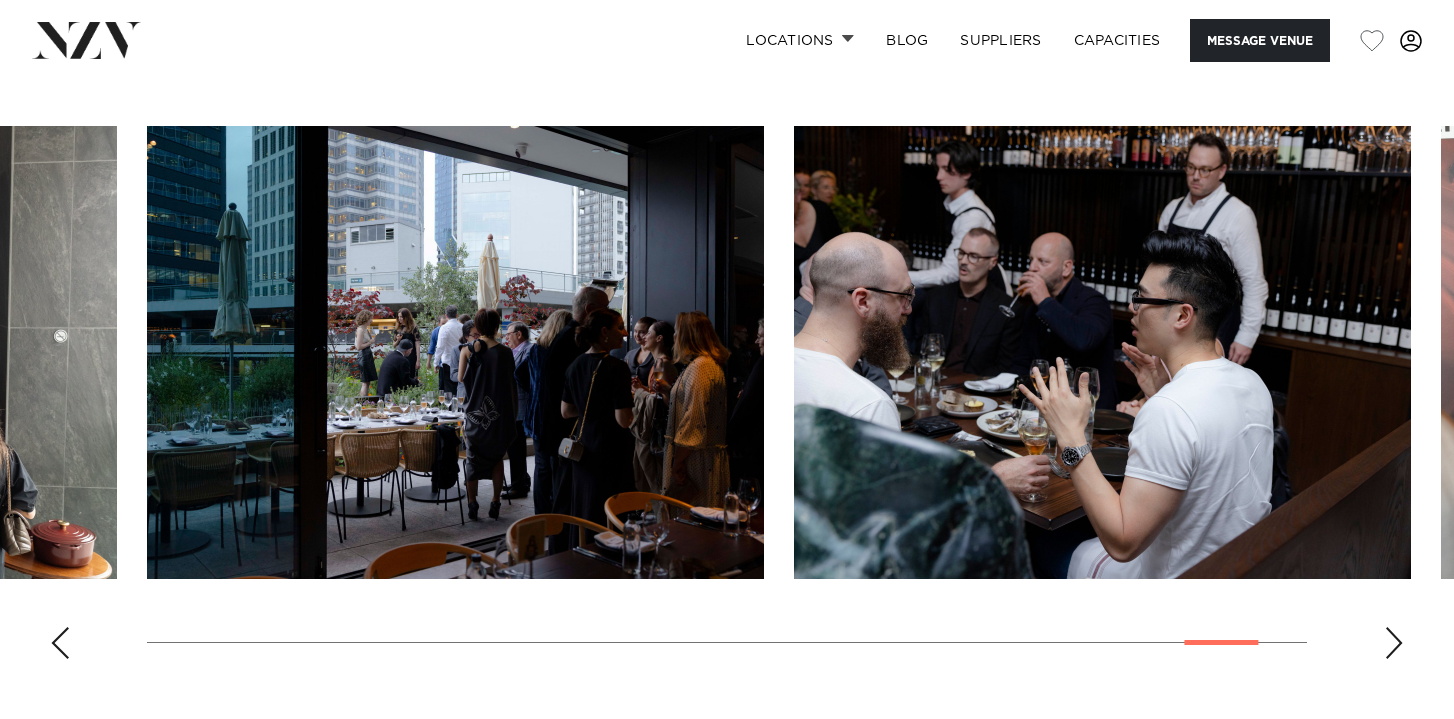 click at bounding box center [60, 643] 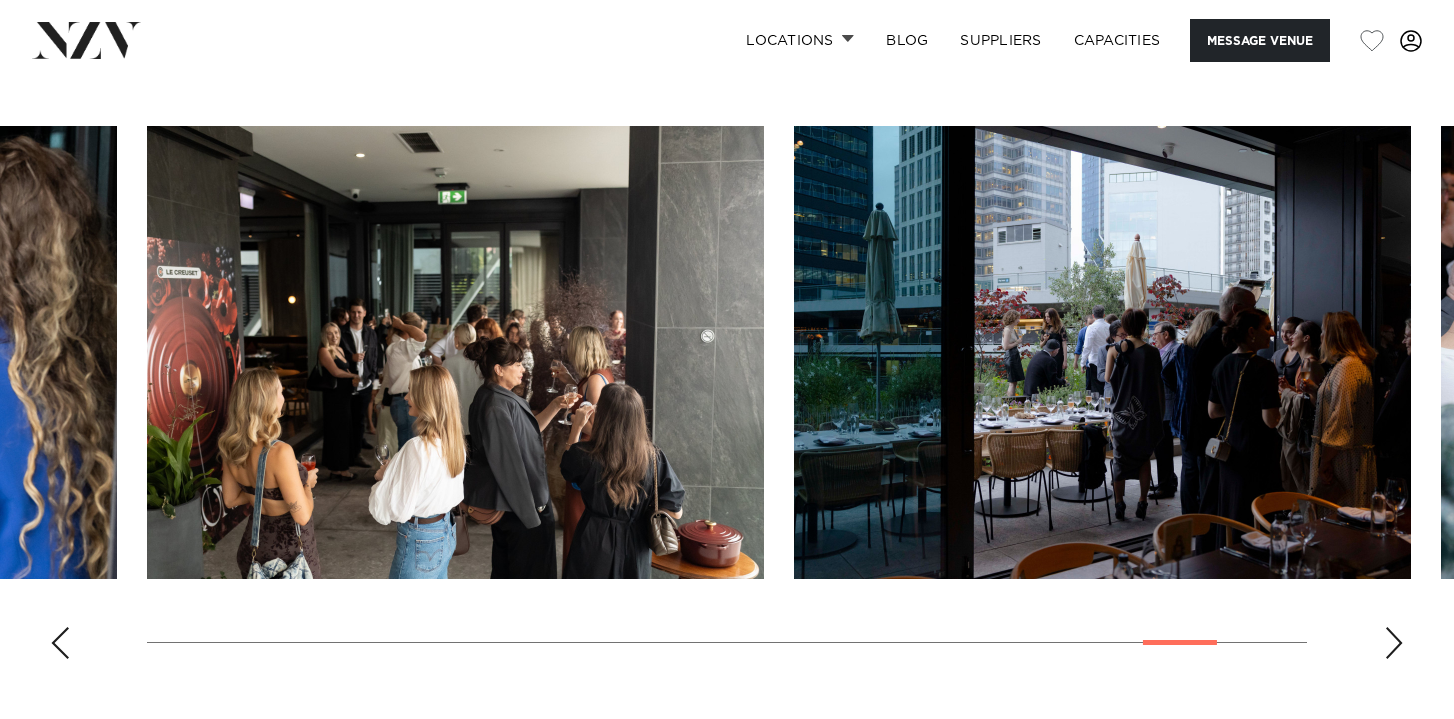 click at bounding box center (60, 643) 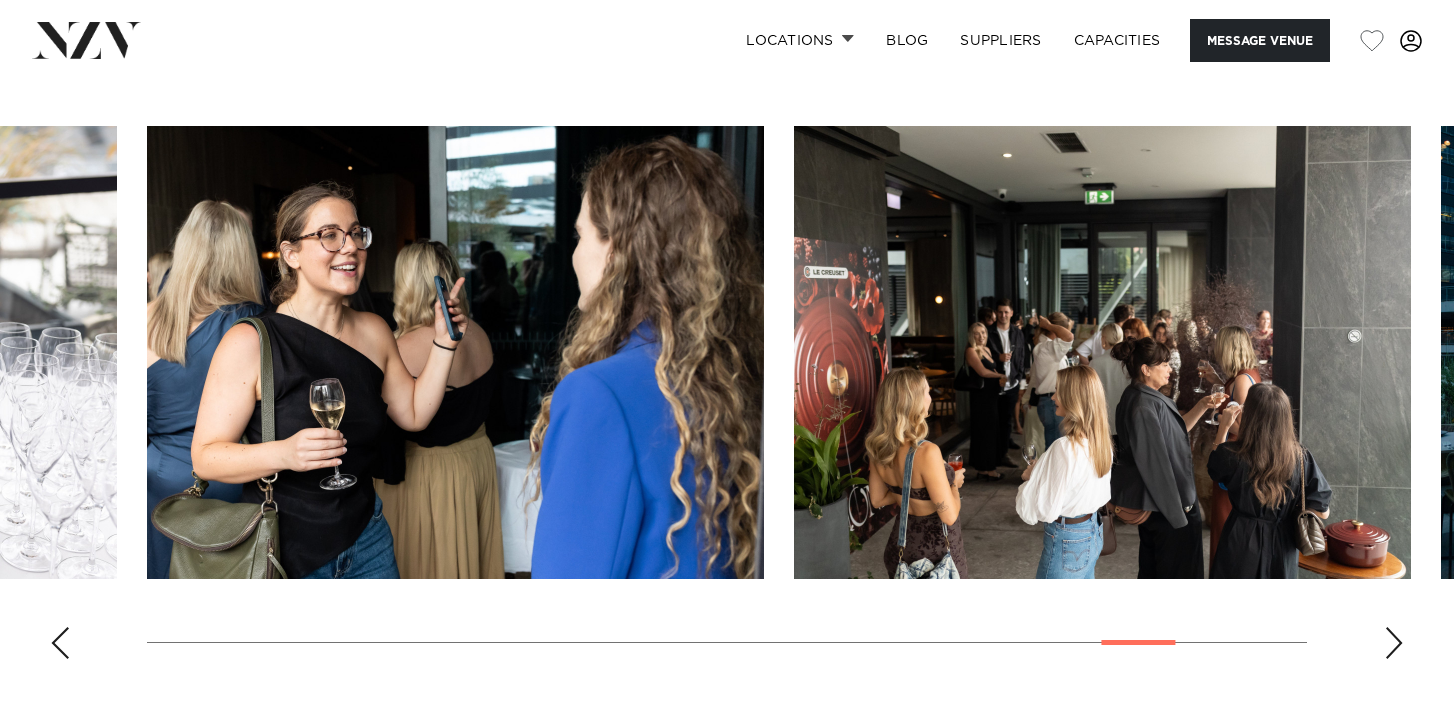 click at bounding box center (60, 643) 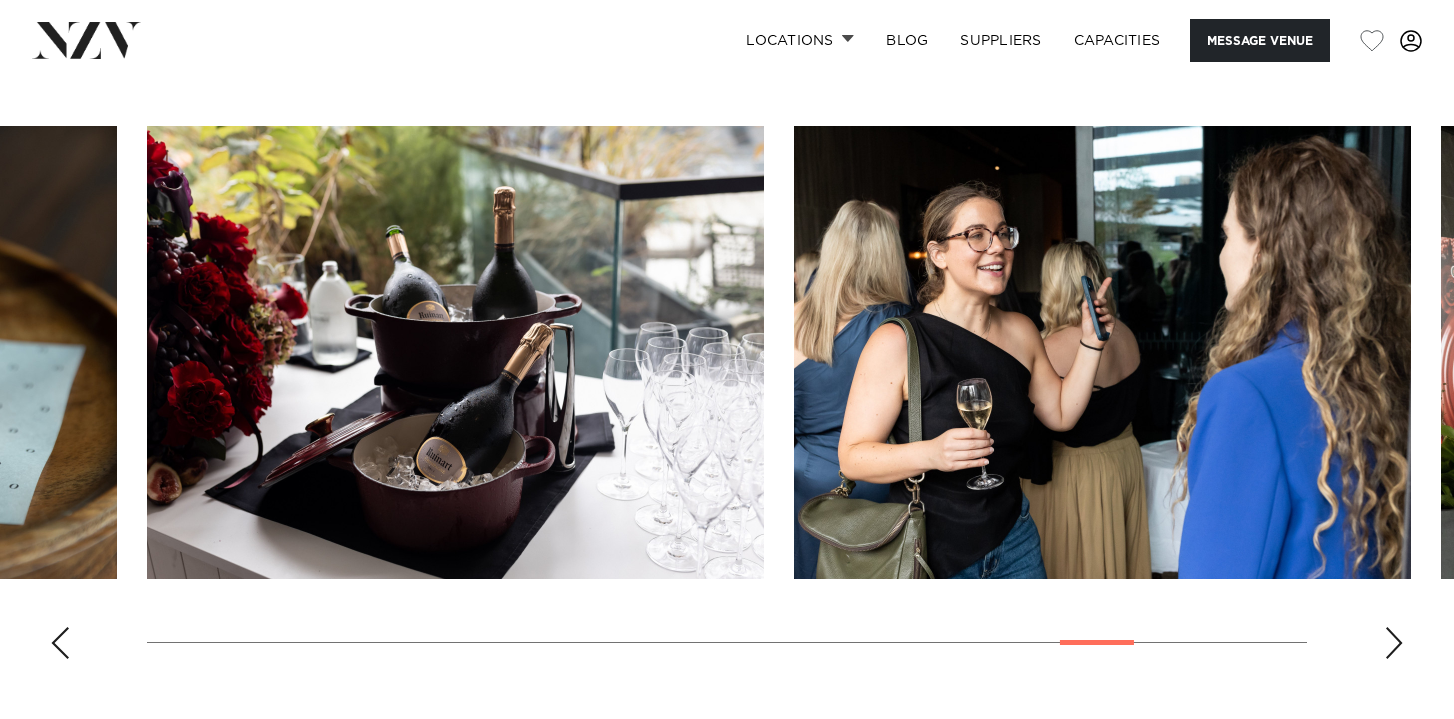 click at bounding box center [60, 643] 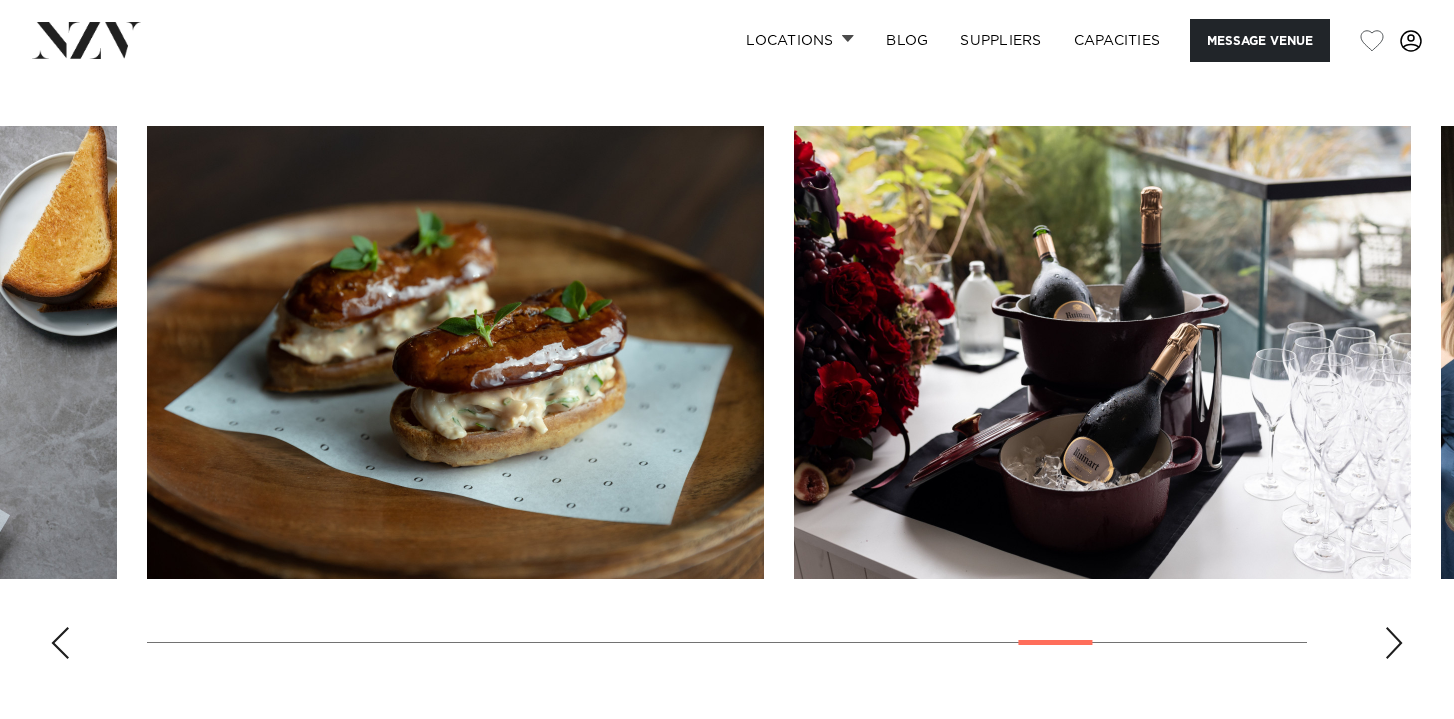 click at bounding box center [60, 643] 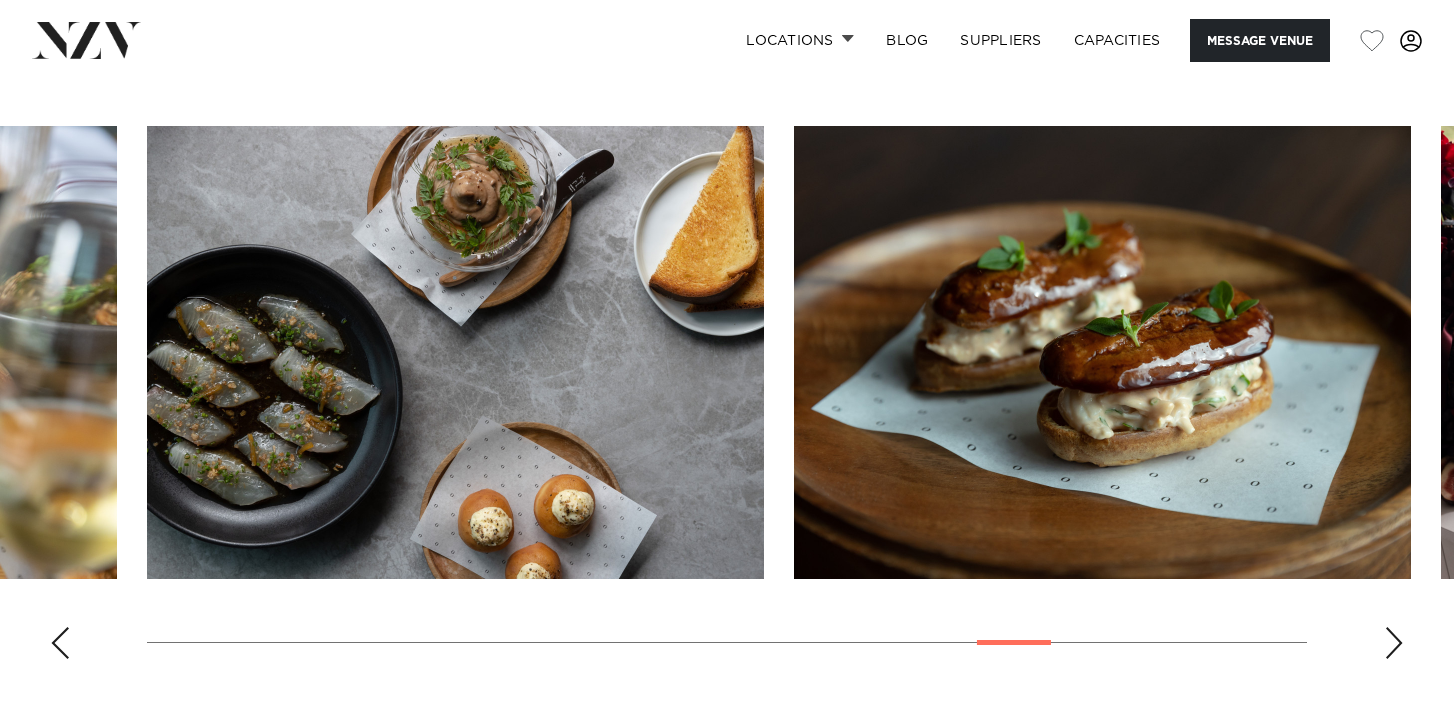 click at bounding box center [60, 643] 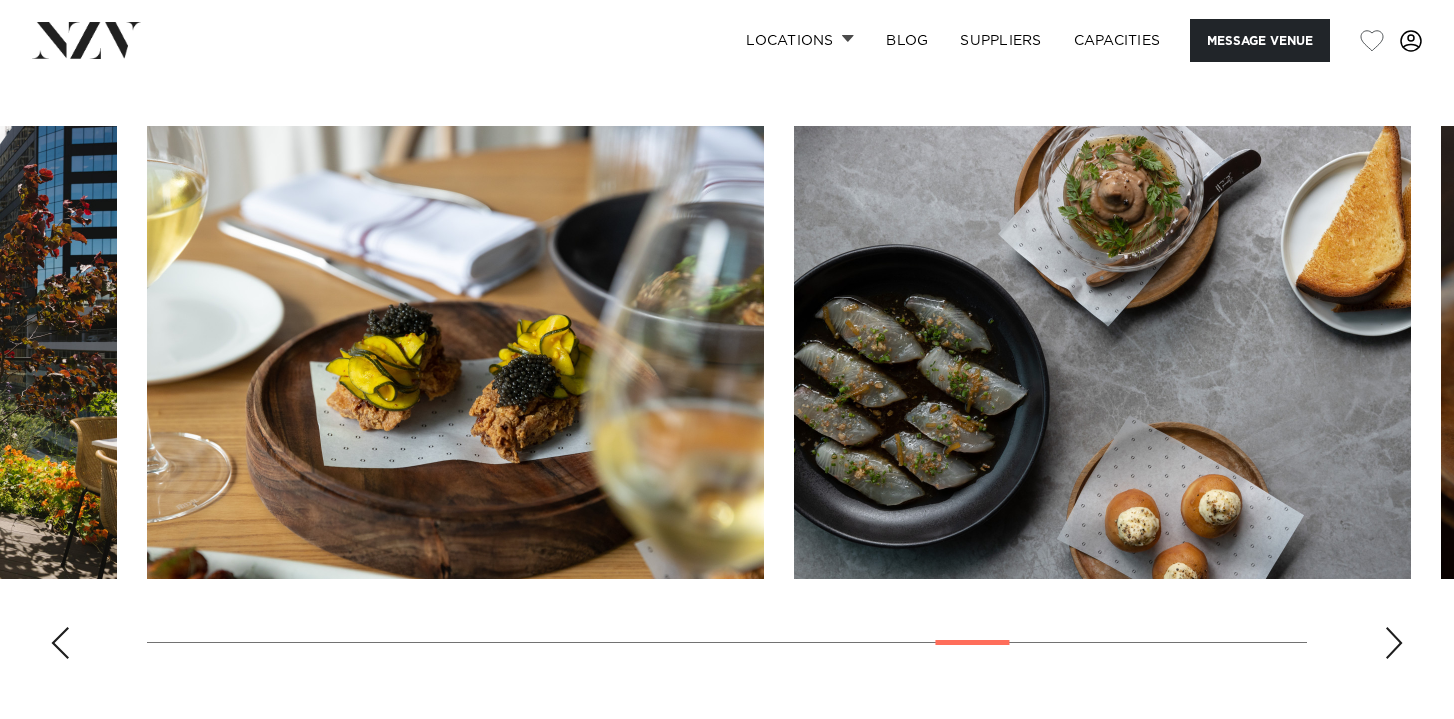 click at bounding box center (60, 643) 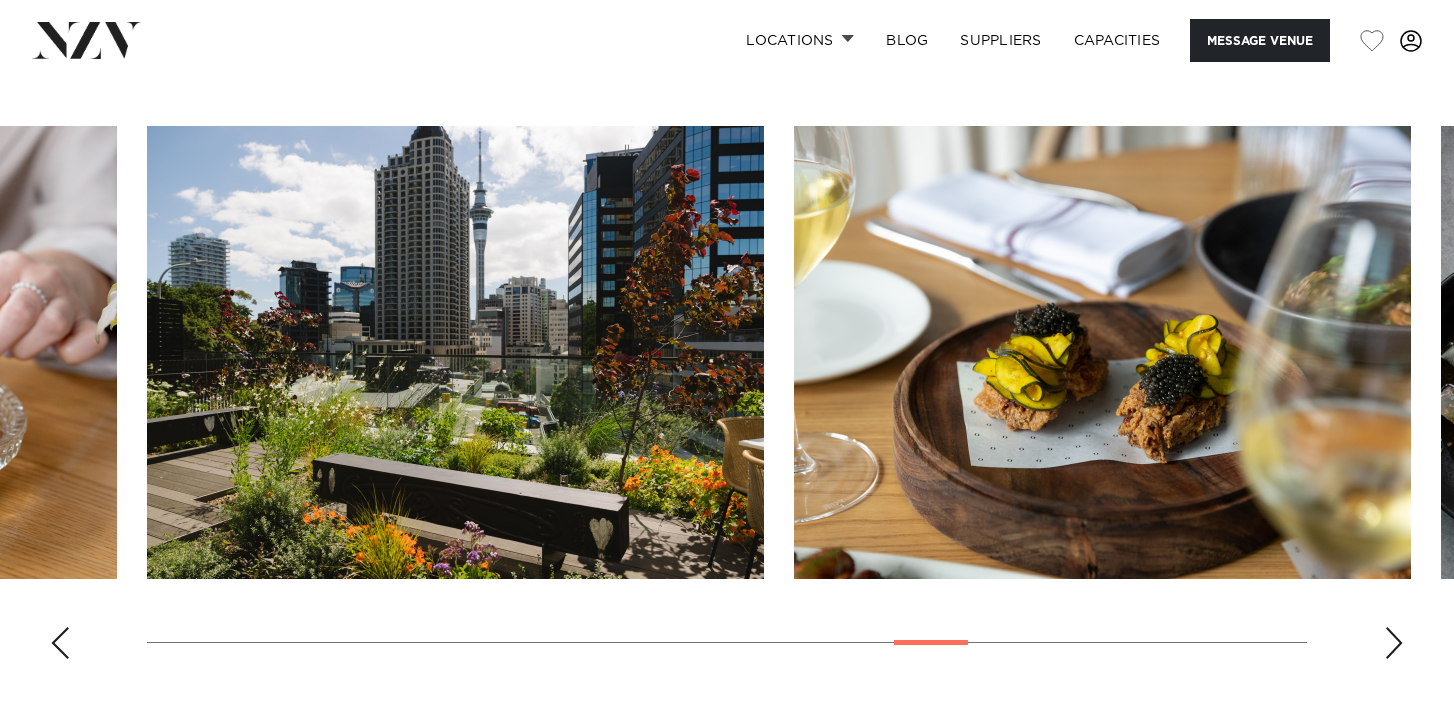click at bounding box center [60, 643] 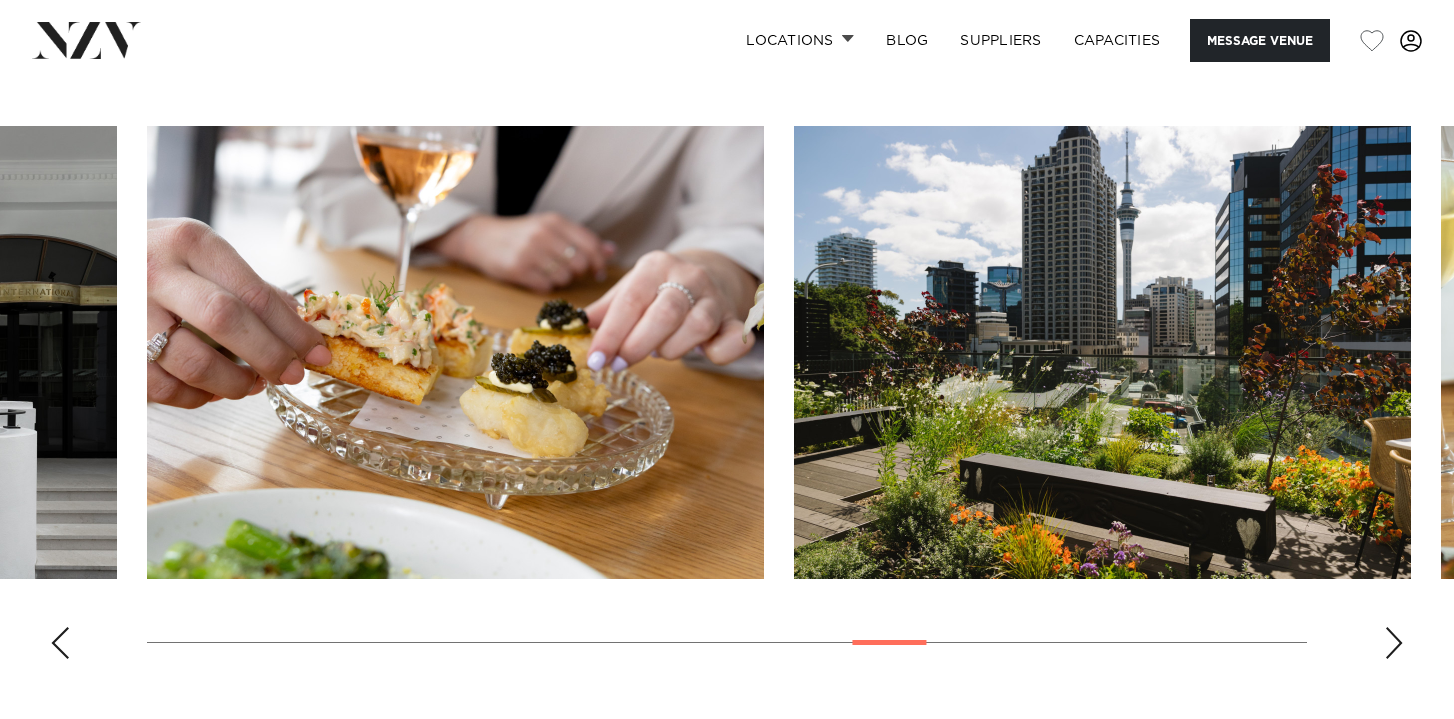 click at bounding box center (60, 643) 